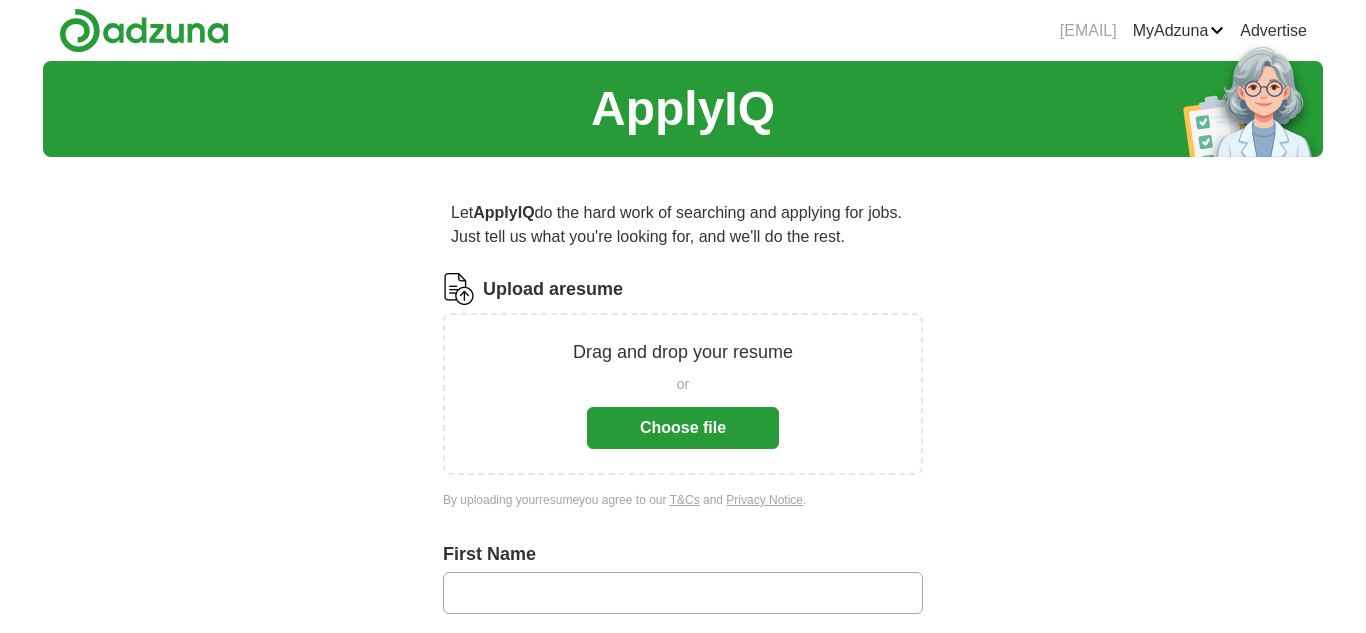 scroll, scrollTop: 0, scrollLeft: 0, axis: both 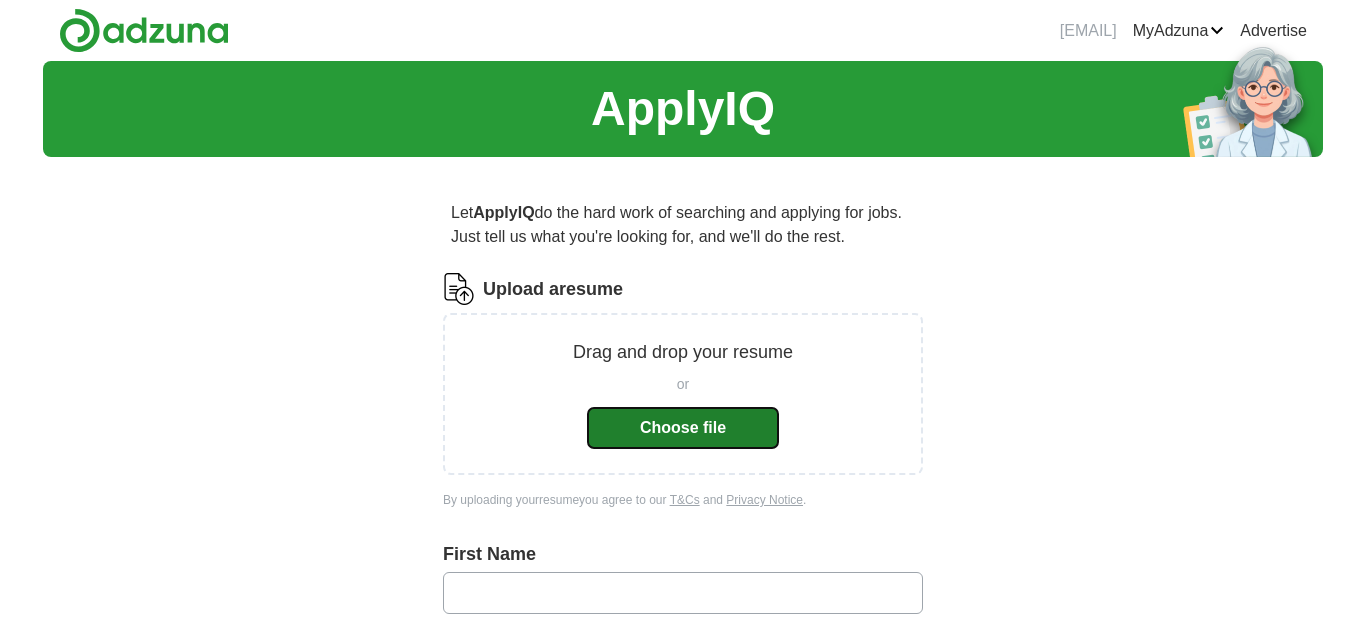 click on "Choose file" at bounding box center [683, 428] 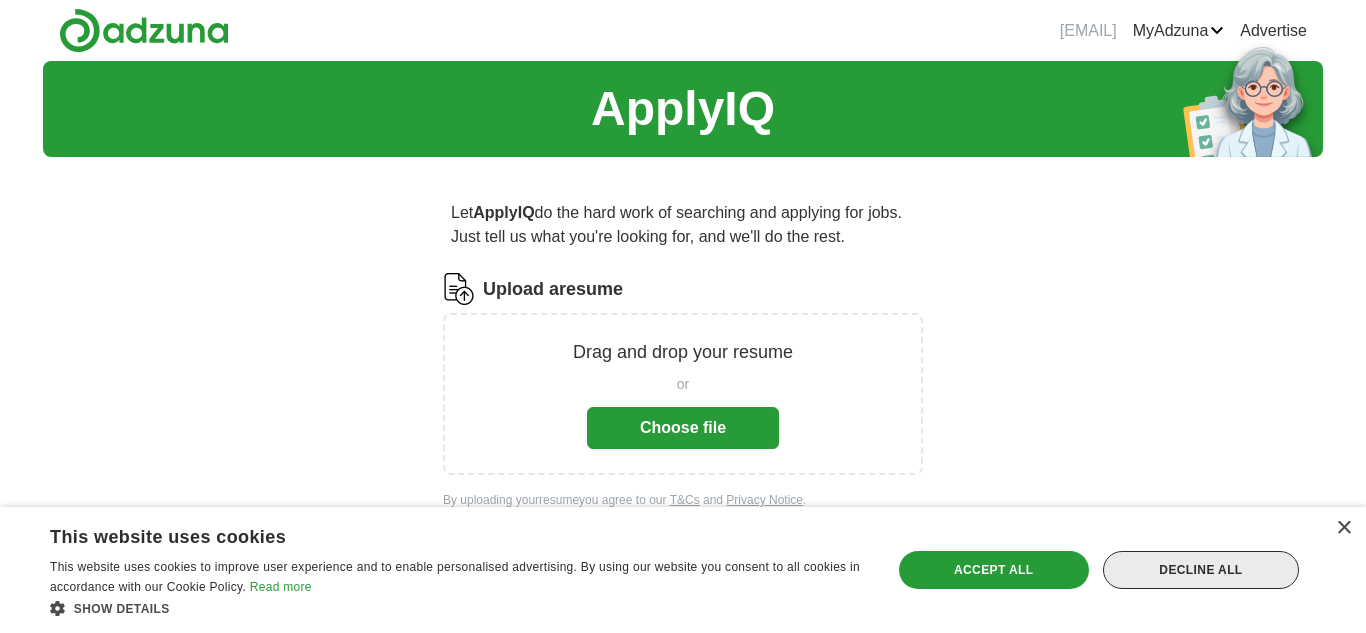 click on "Decline all" at bounding box center [1201, 570] 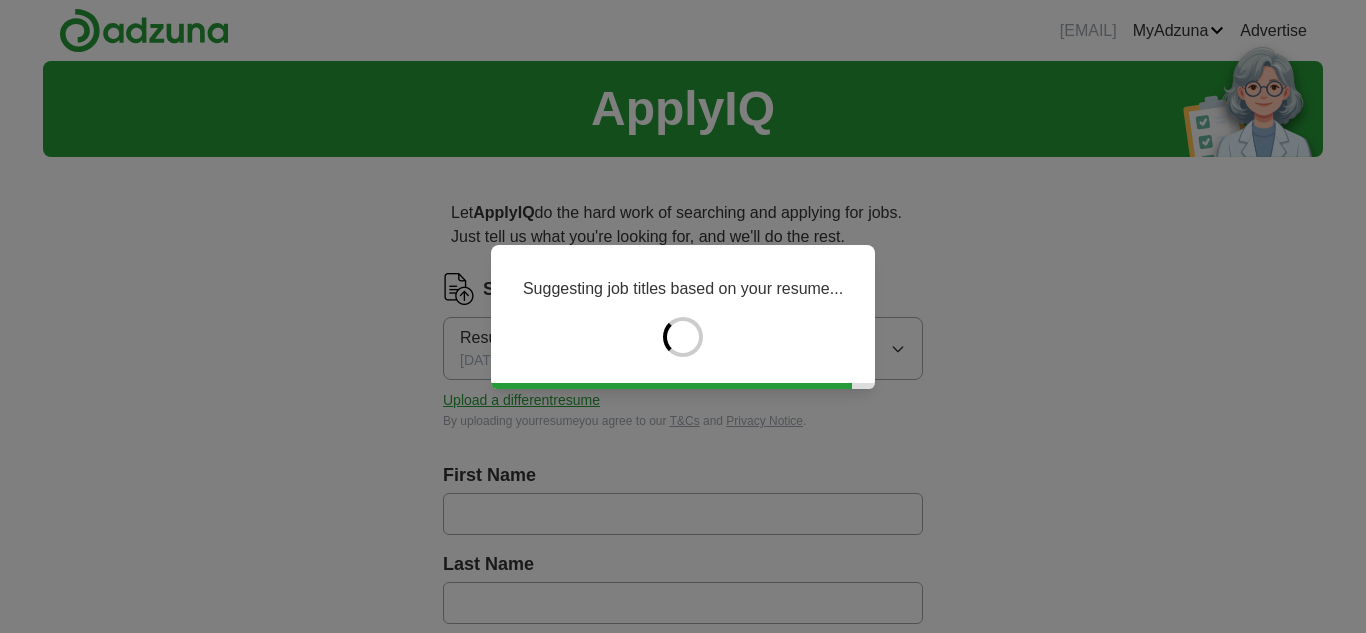 type on "*" 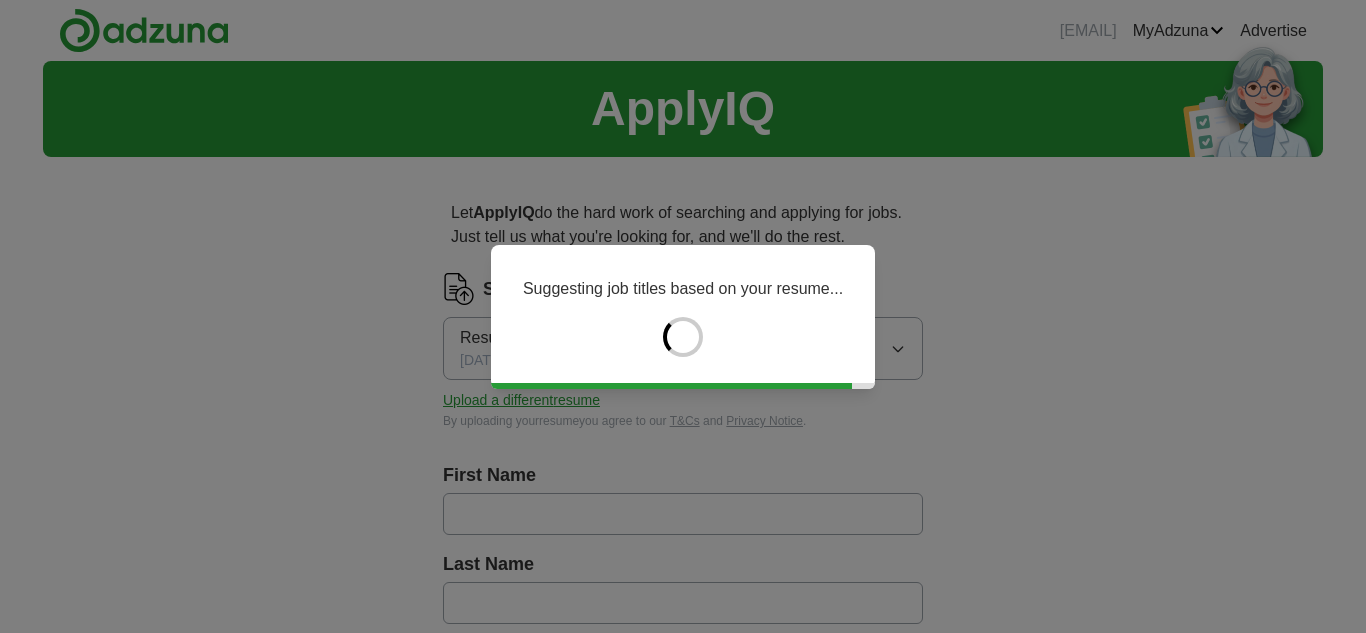 type on "****" 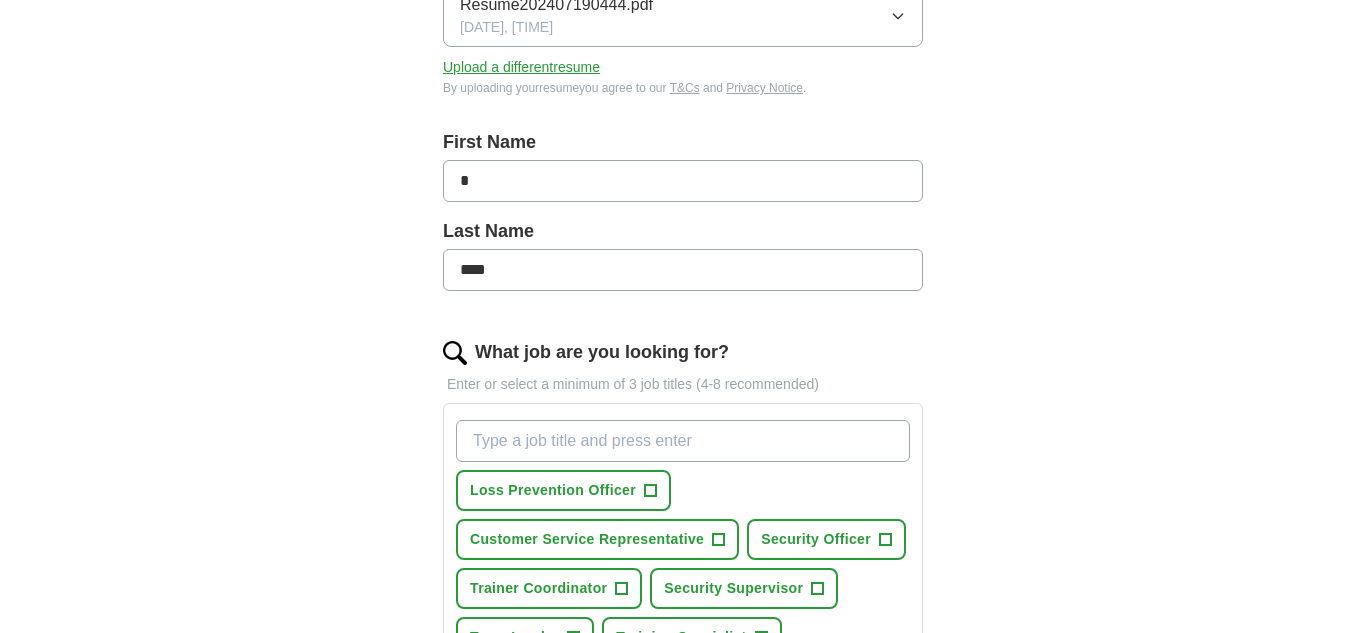 scroll, scrollTop: 330, scrollLeft: 0, axis: vertical 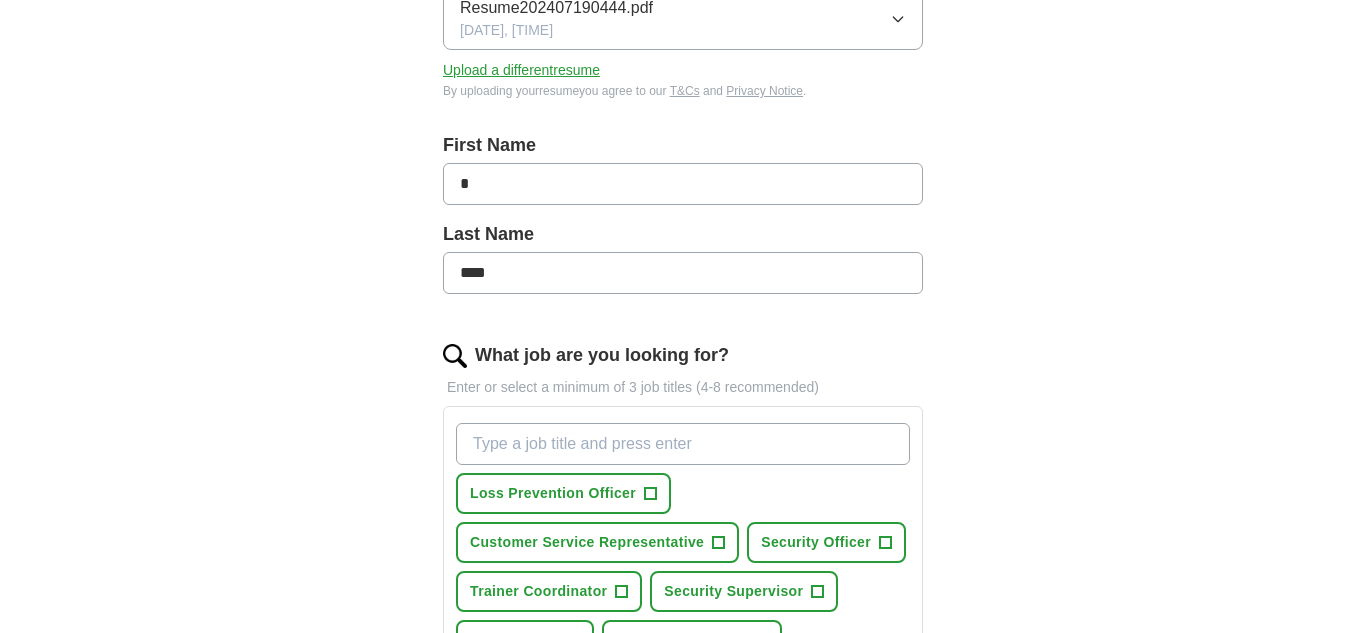 click on "*" at bounding box center (683, 184) 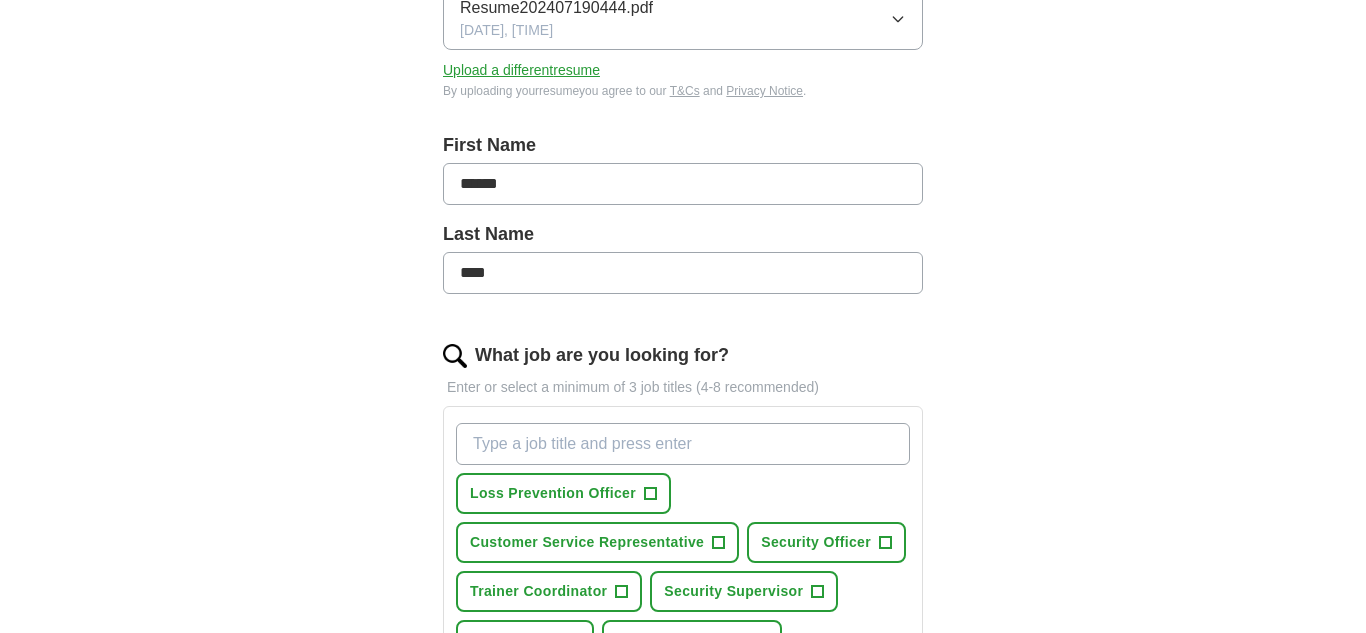 click on "ApplyIQ Let  ApplyIQ  do the hard work of searching and applying for jobs. Just tell us what you're looking for, and we'll do the rest. Select a resume Resume202407190444.pdf [DATE], [TIME] Upload a different  resume By uploading your  resume  you agree to our   T&Cs   and   Privacy Notice . First Name ****** Last Name **** What job are you looking for? Enter or select a minimum of 3 job titles (4-8 recommended) Loss Prevention Officer + Customer Service Representative + Security Officer + Trainer Coordinator + Security Supervisor + Team Leader + Training Specialist + Where do you want to work? 25 mile radius Start applying for jobs By registering, you consent to us applying to suitable jobs for you" at bounding box center (683, 378) 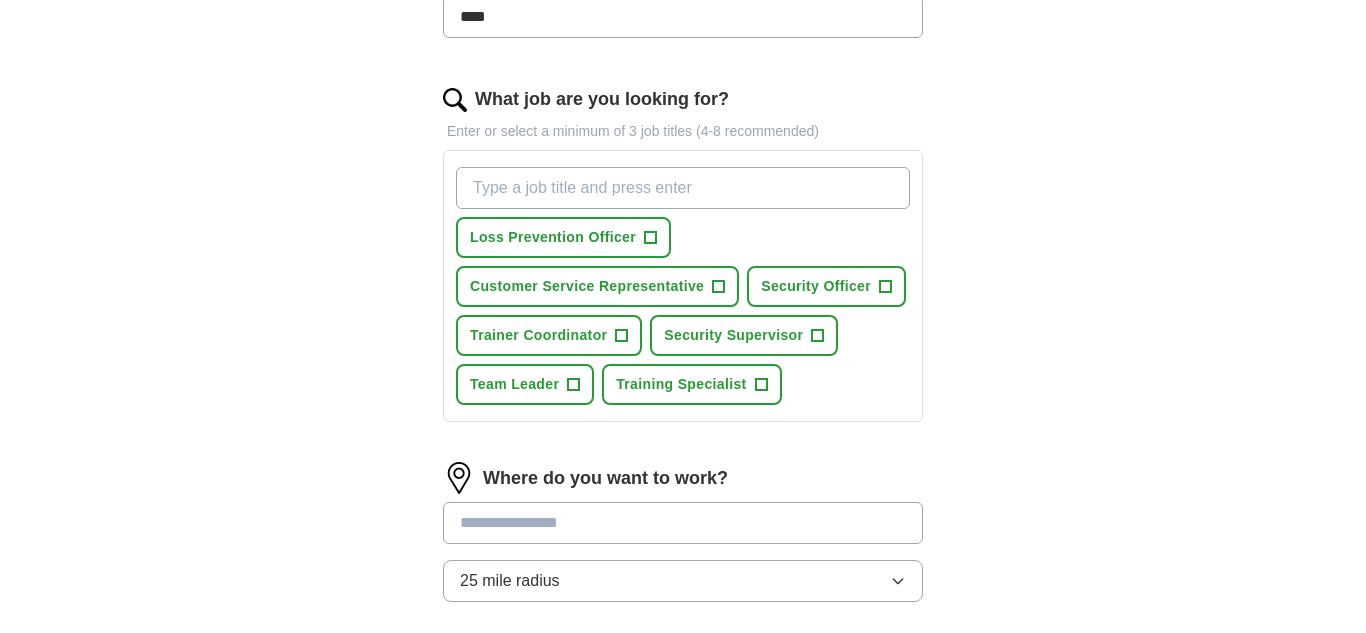 scroll, scrollTop: 597, scrollLeft: 0, axis: vertical 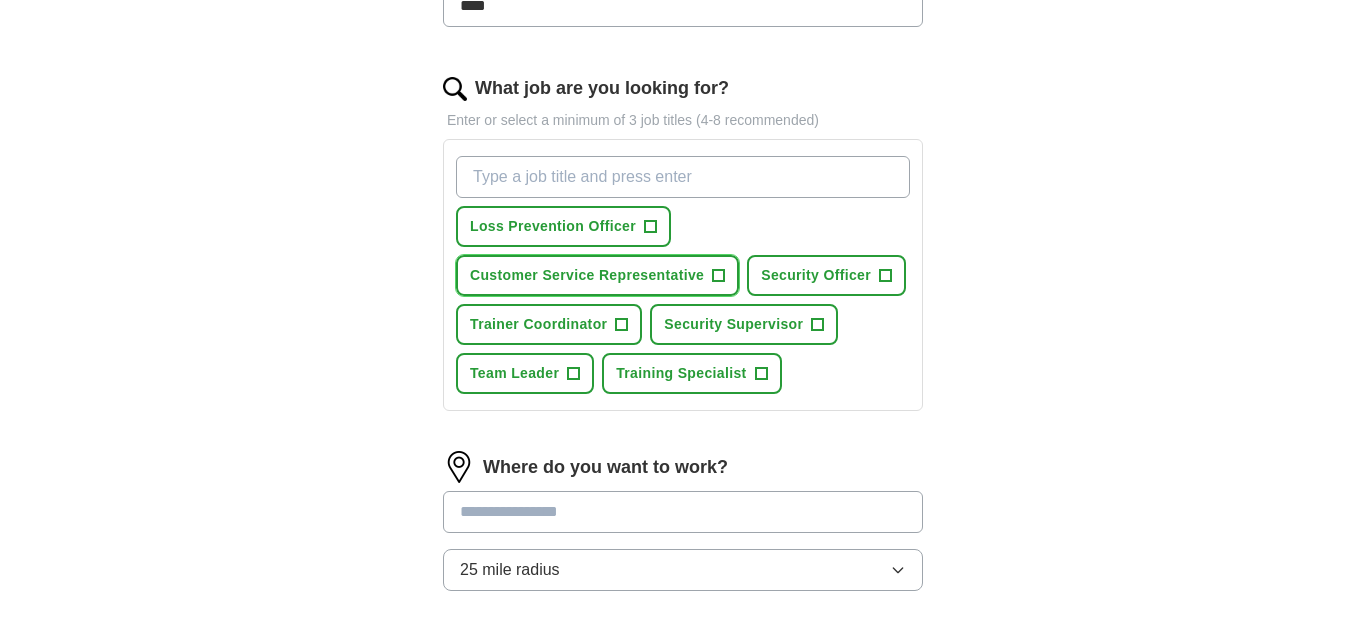 click on "+" at bounding box center [719, 276] 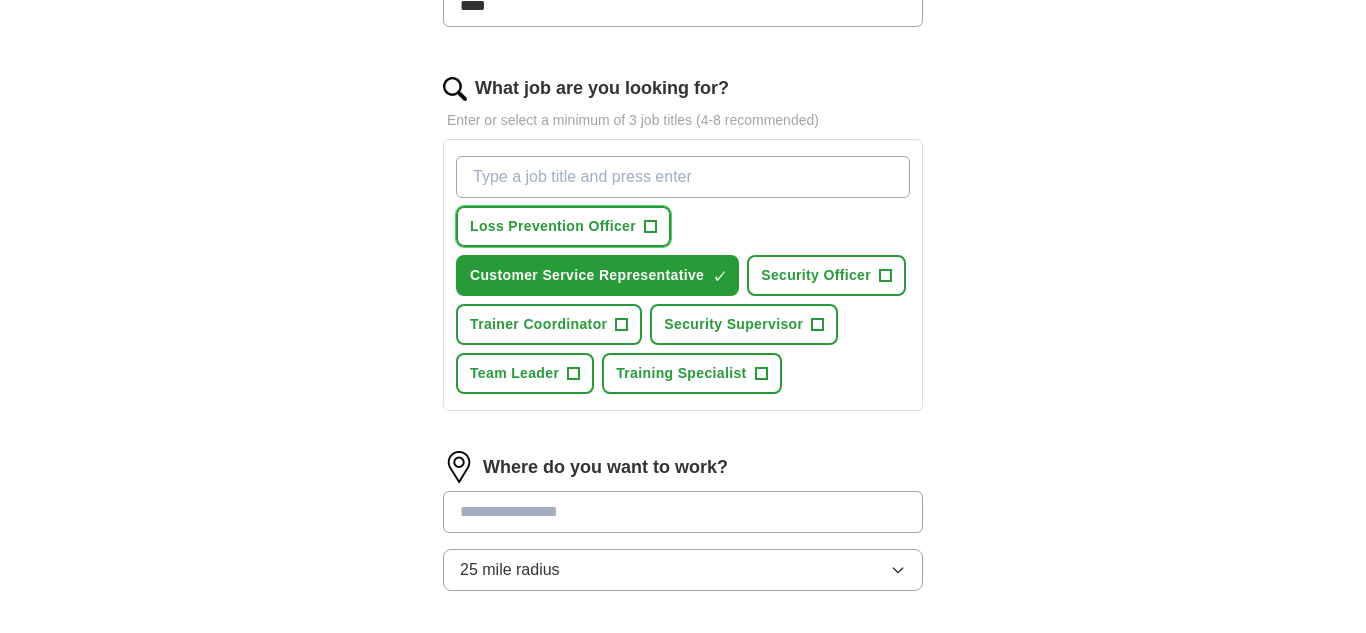 click on "+" at bounding box center [650, 227] 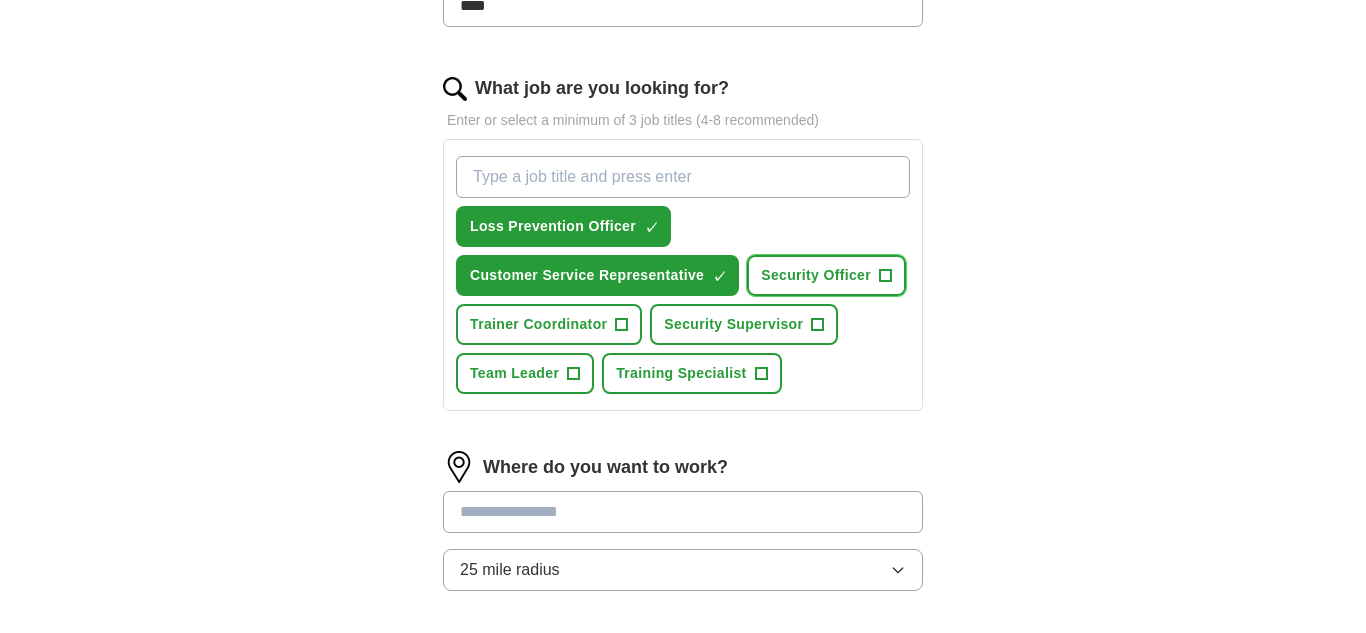 click on "+" at bounding box center [886, 276] 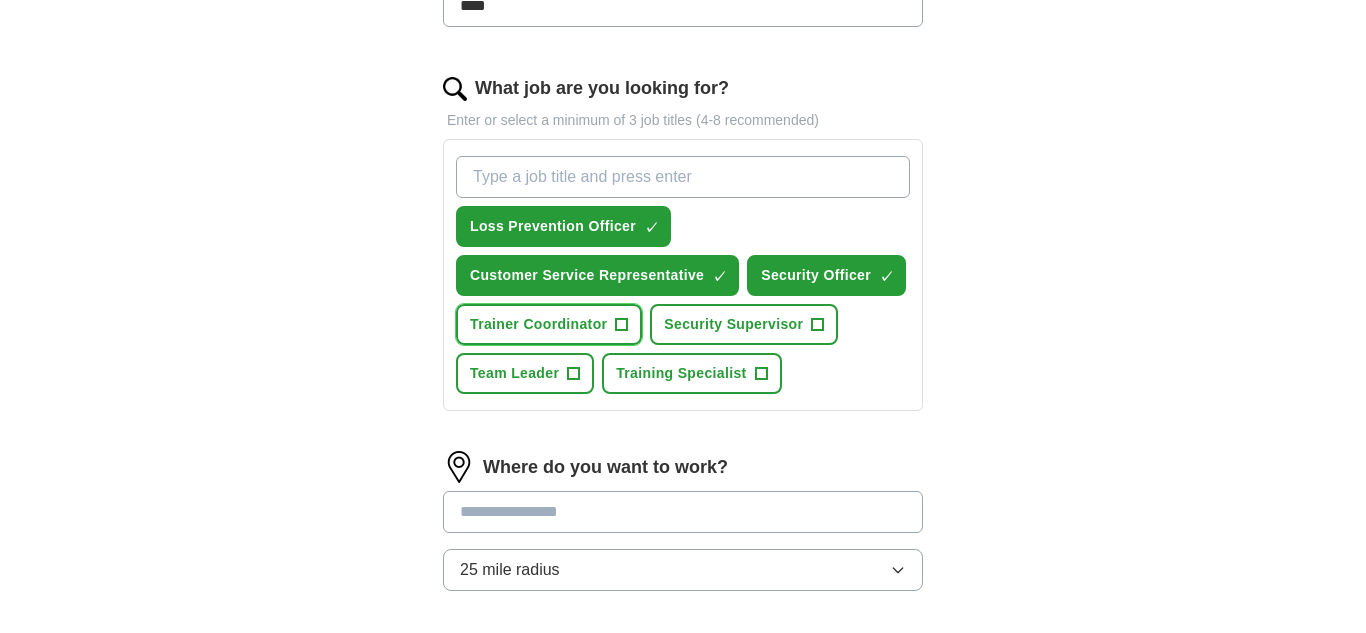 click on "+" at bounding box center [622, 325] 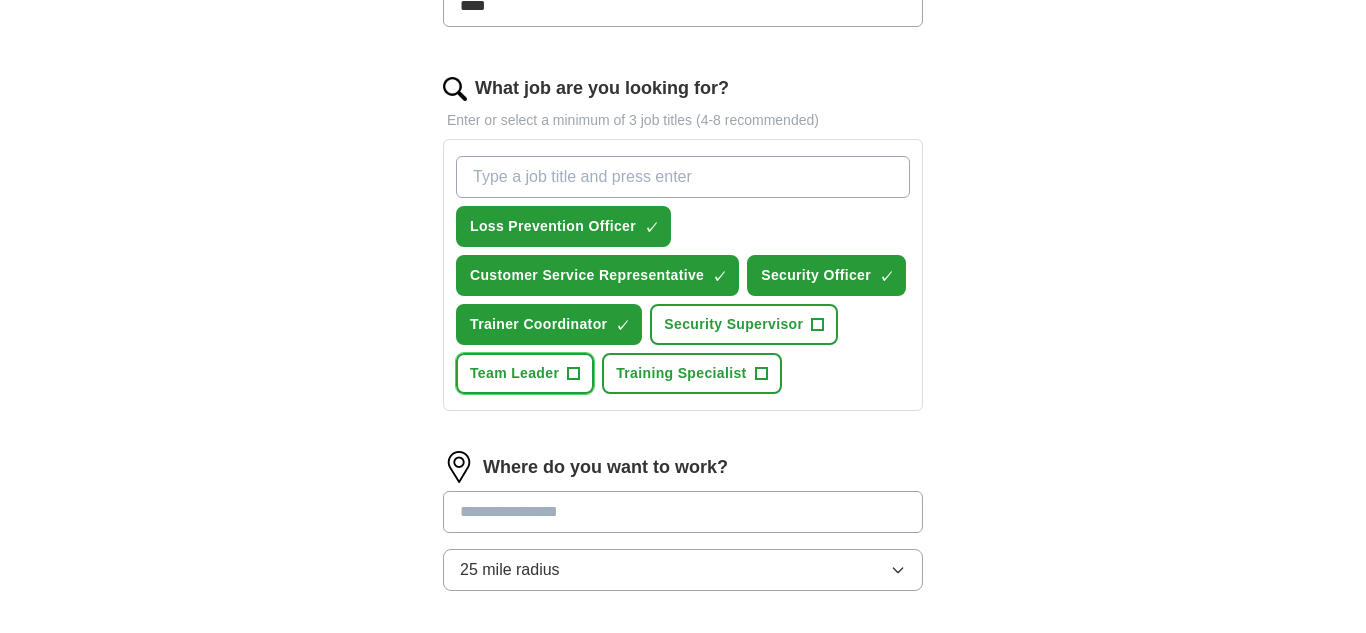 click on "+" at bounding box center (574, 374) 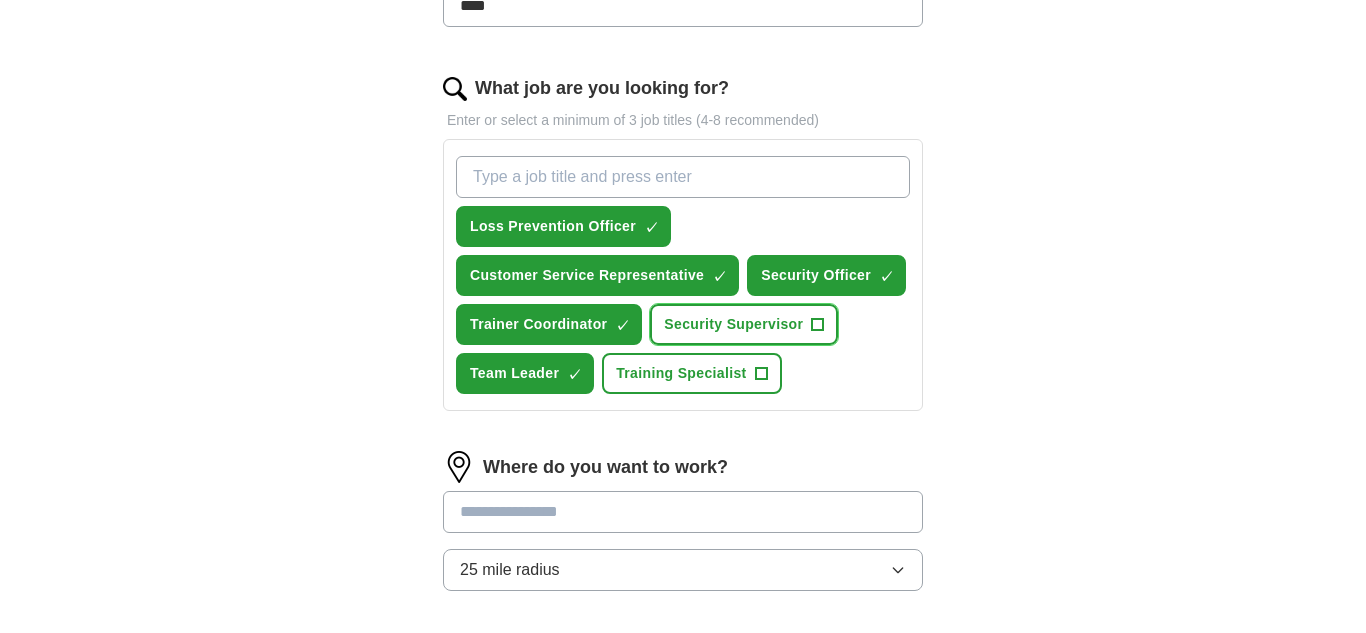 click on "+" at bounding box center [818, 325] 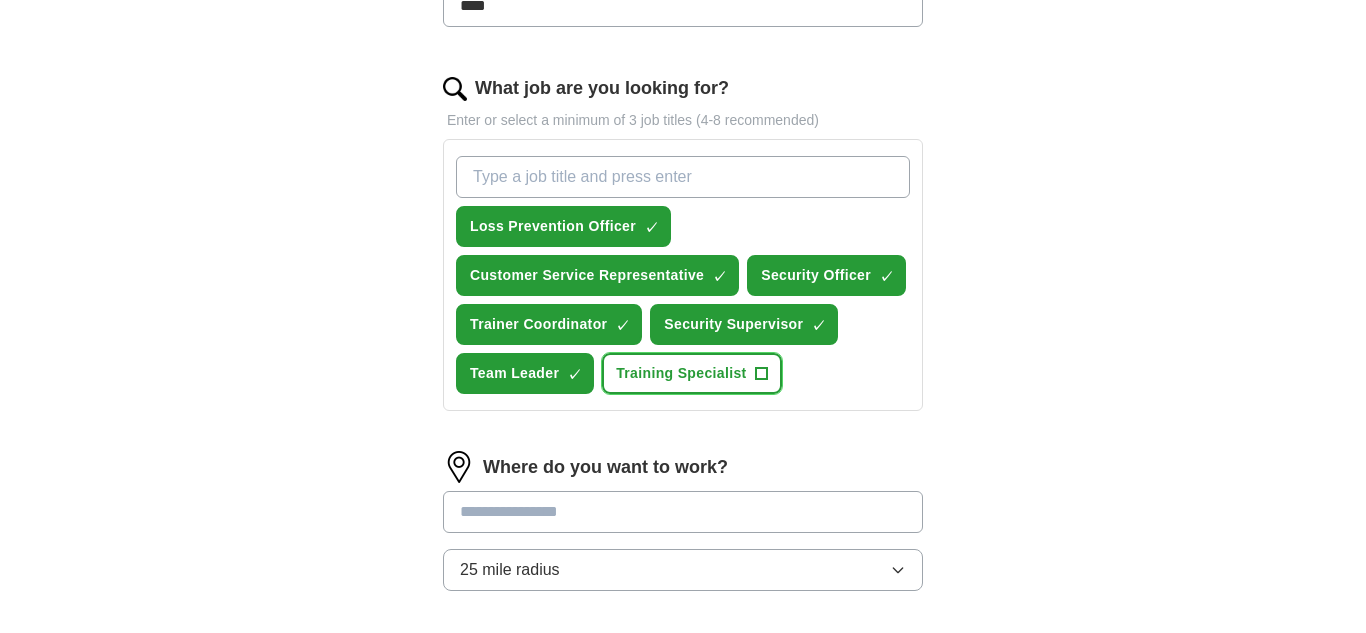 click on "+" at bounding box center (761, 374) 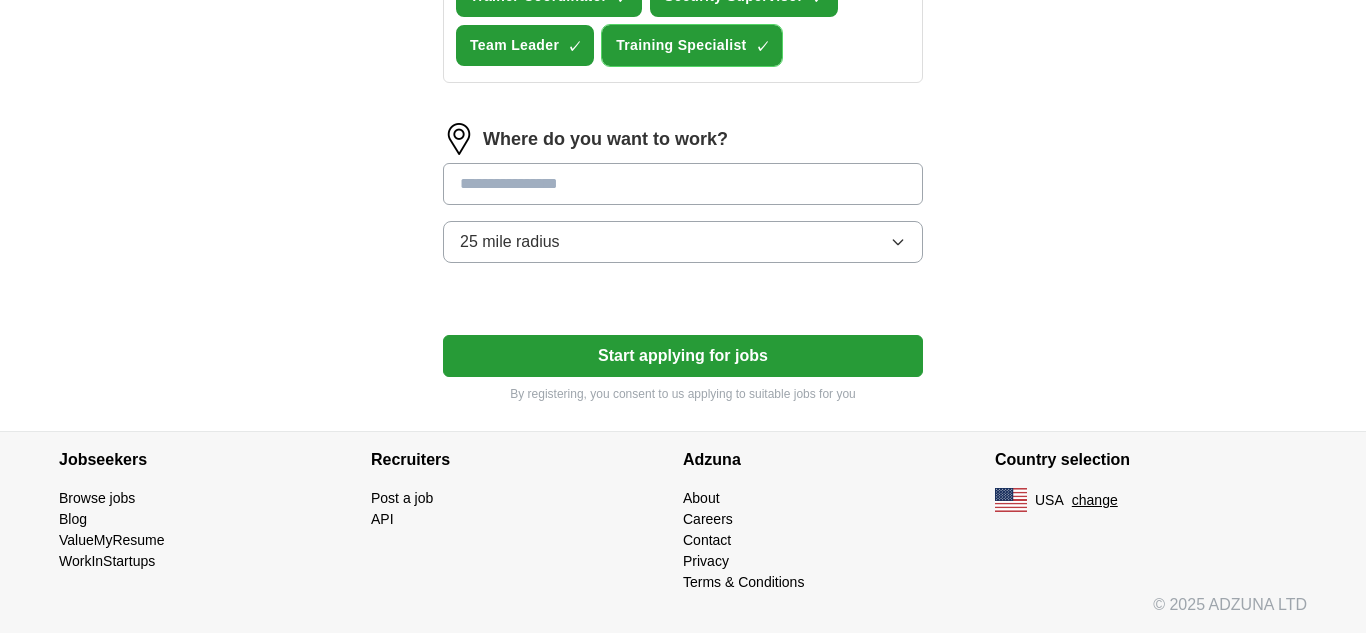 scroll, scrollTop: 928, scrollLeft: 0, axis: vertical 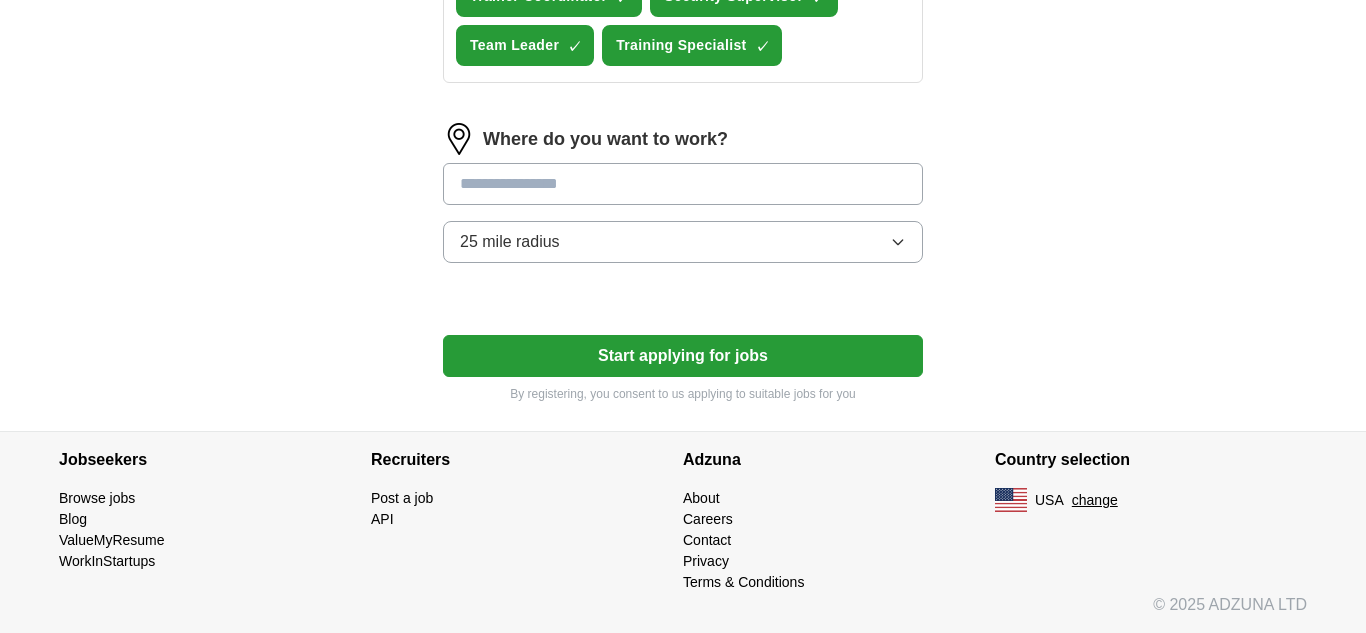 click at bounding box center (683, 184) 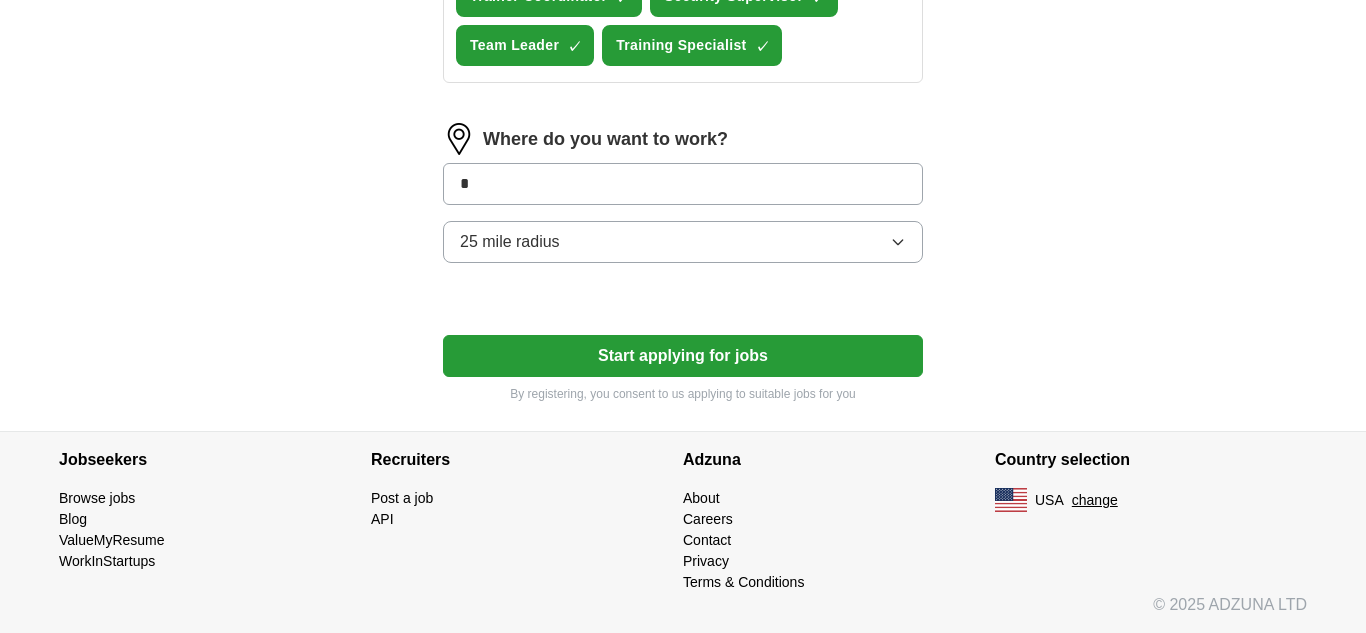 type on "*" 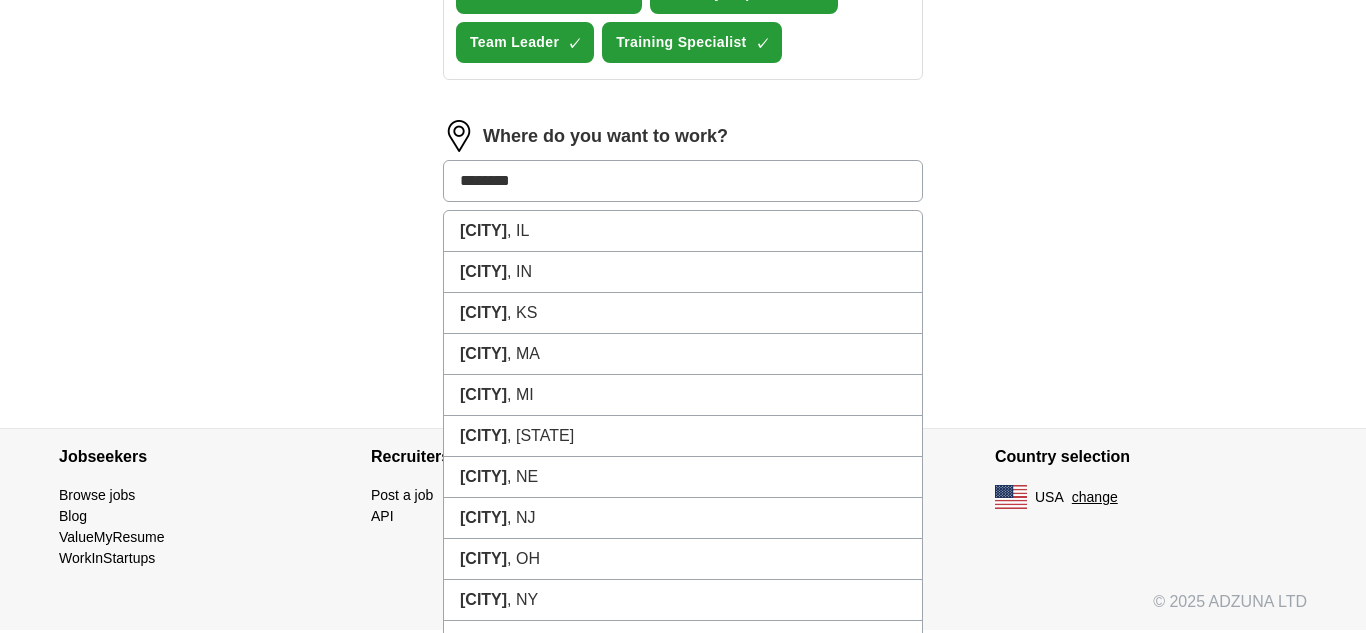 type on "*********" 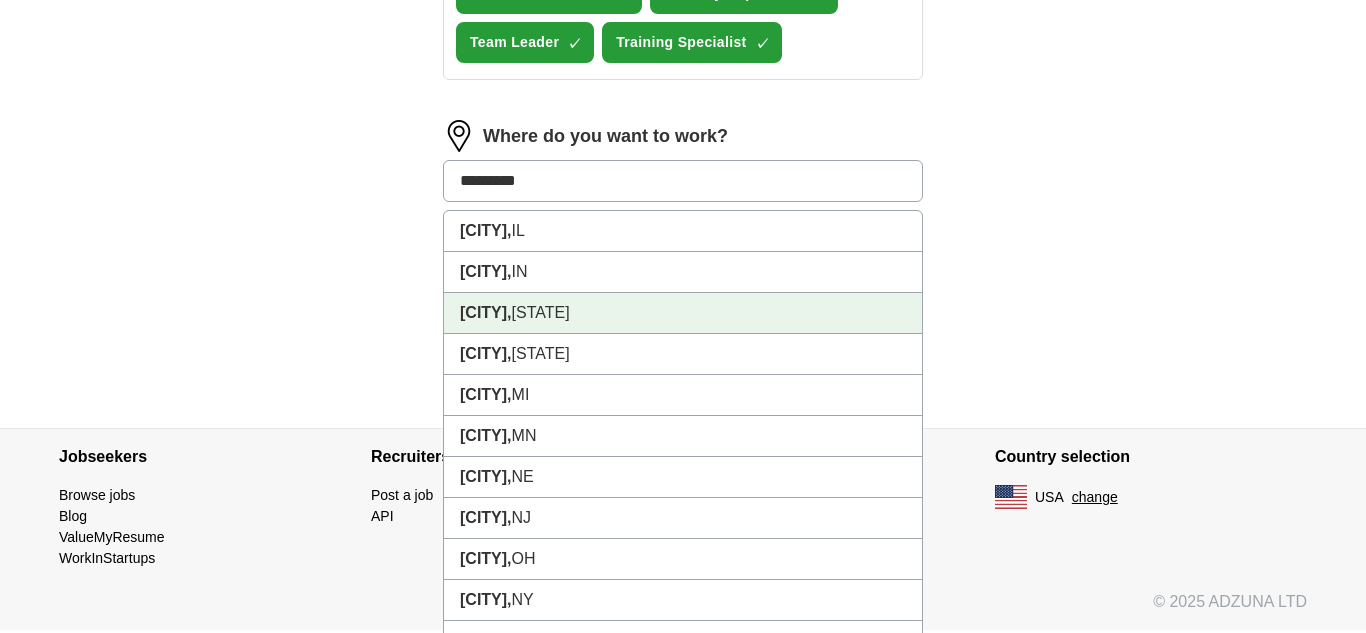 click on "[CITY], [STATE]" at bounding box center [683, 313] 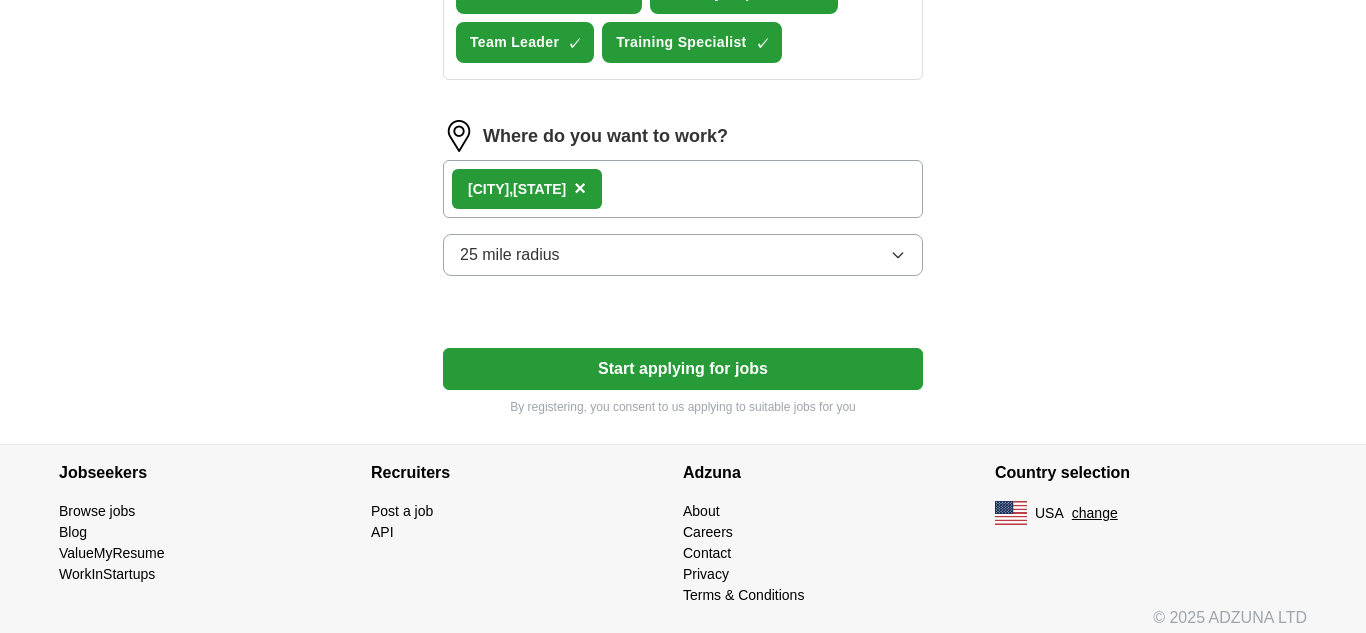 scroll, scrollTop: 926, scrollLeft: 0, axis: vertical 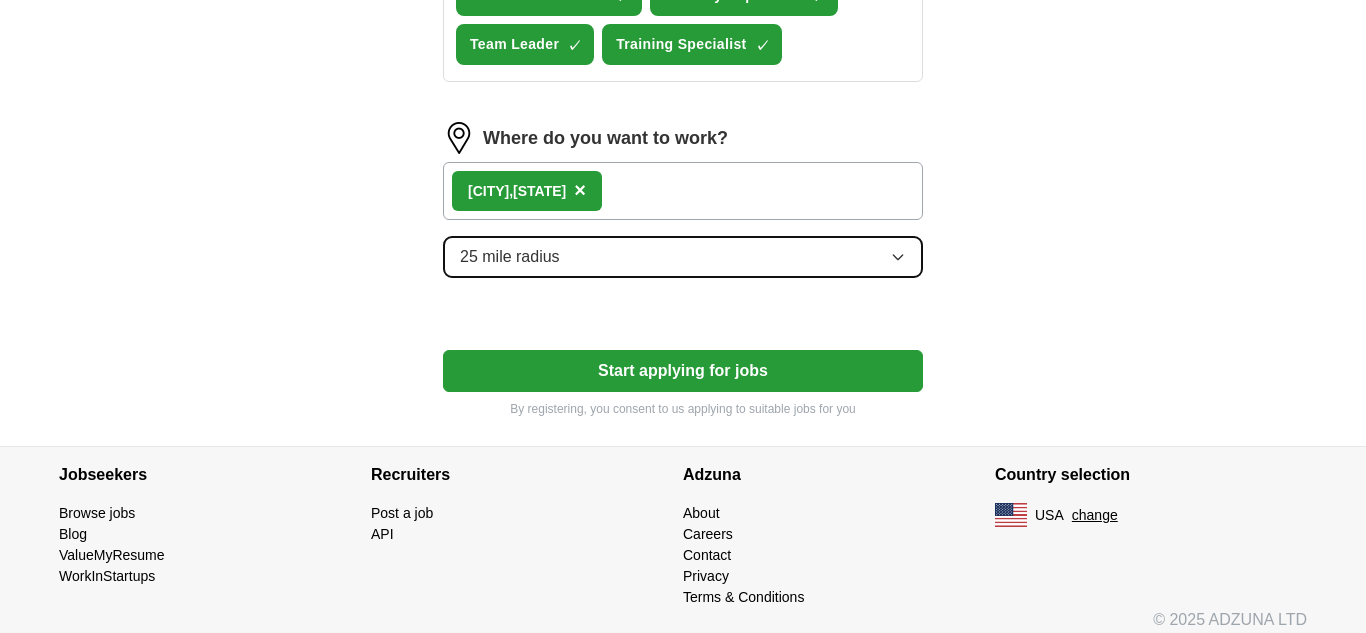 click 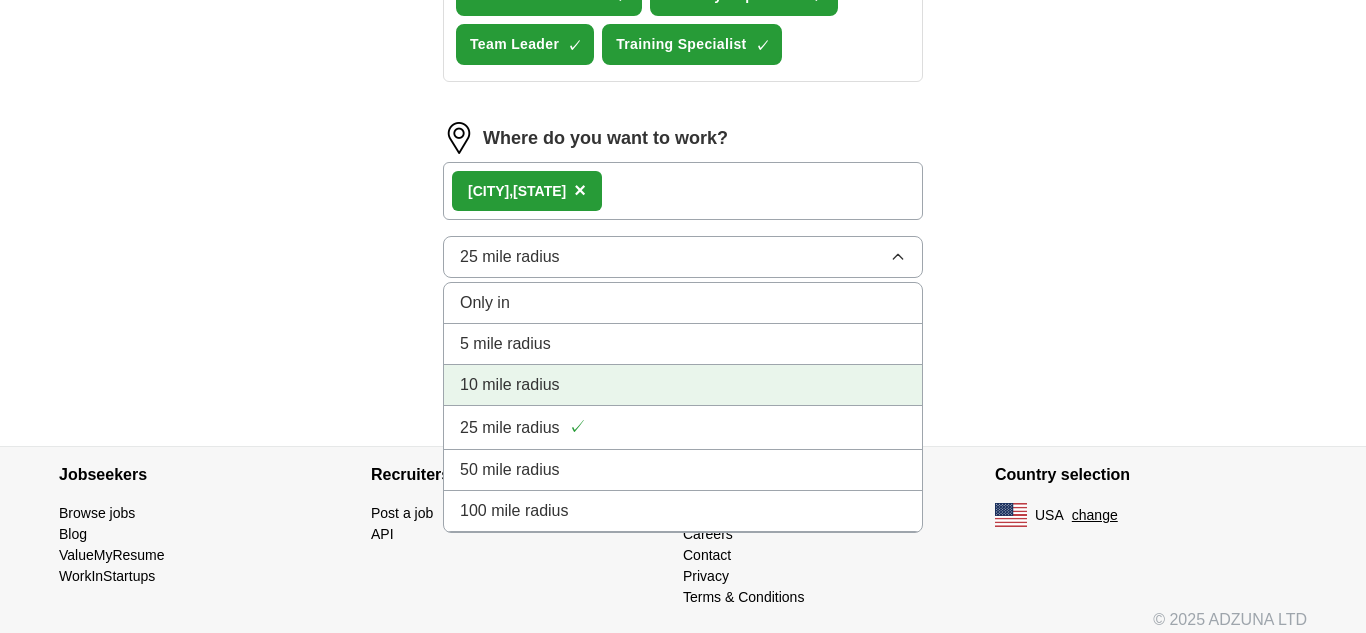 click on "10 mile radius" at bounding box center [683, 385] 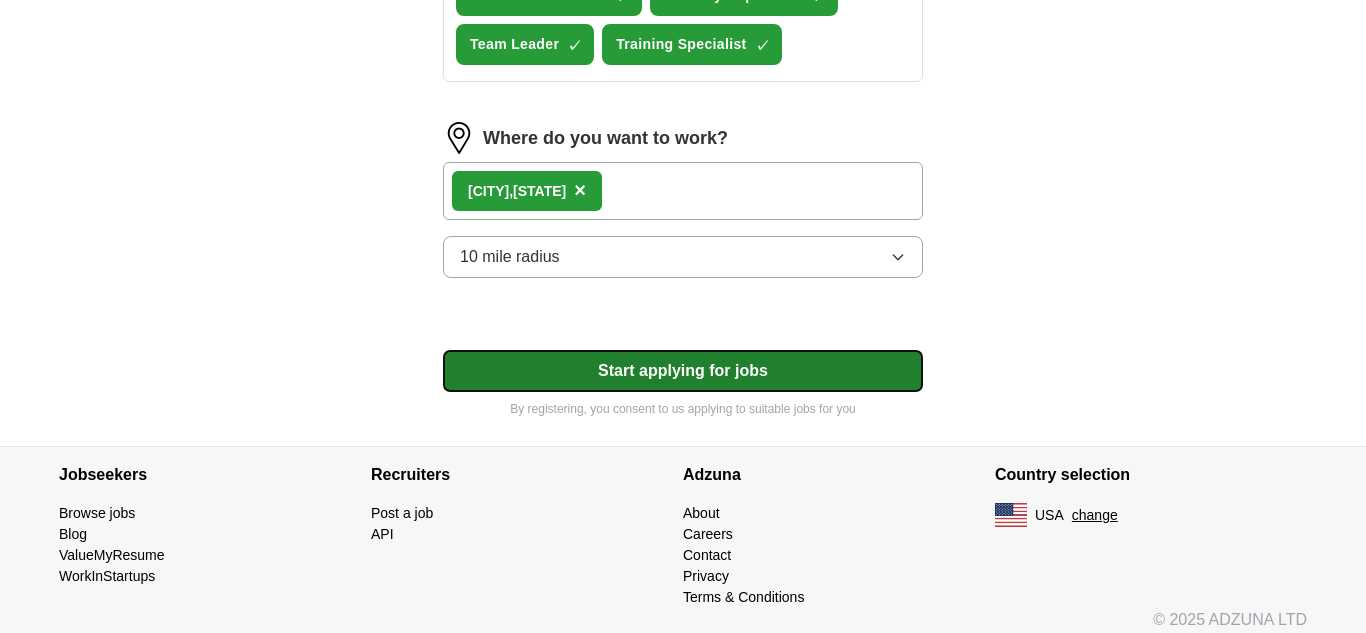 click on "Start applying for jobs" at bounding box center (683, 371) 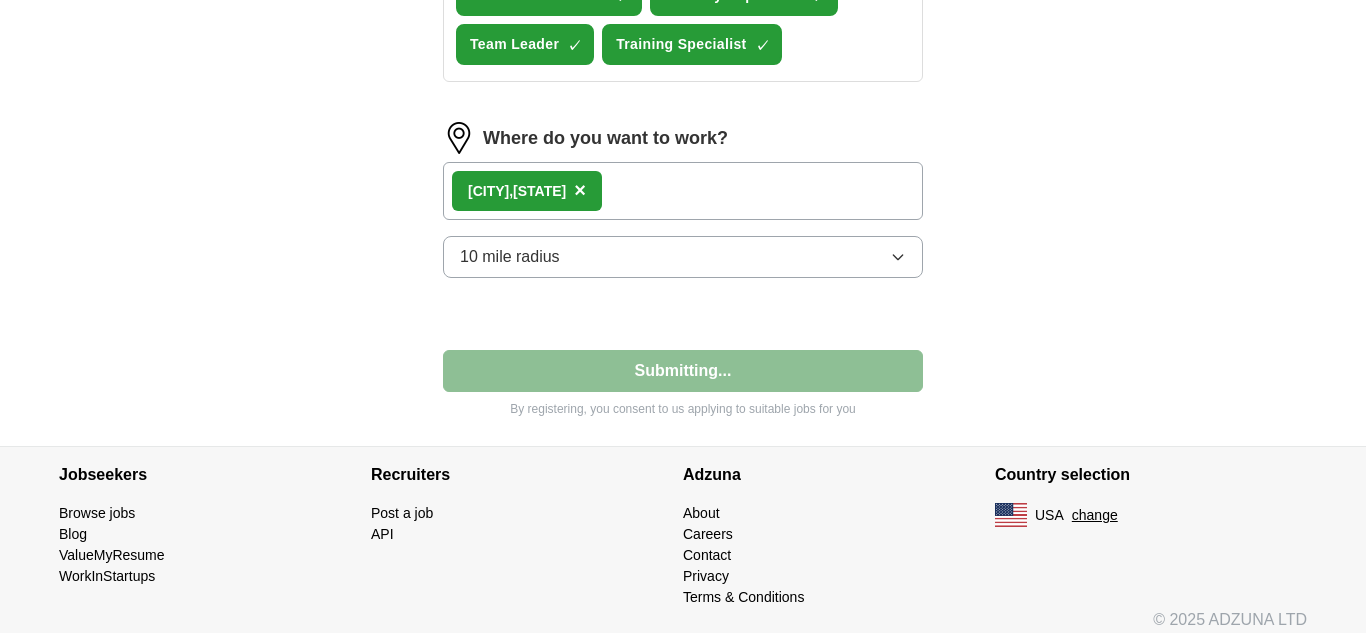 select on "**" 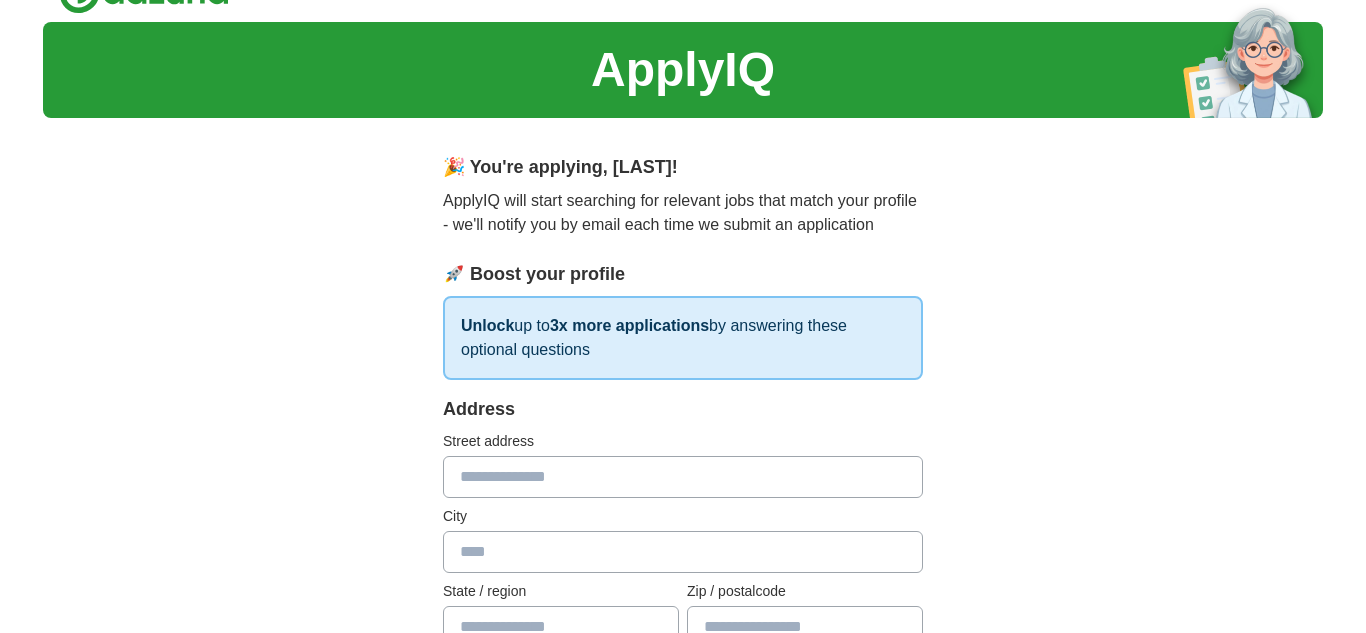 scroll, scrollTop: 0, scrollLeft: 0, axis: both 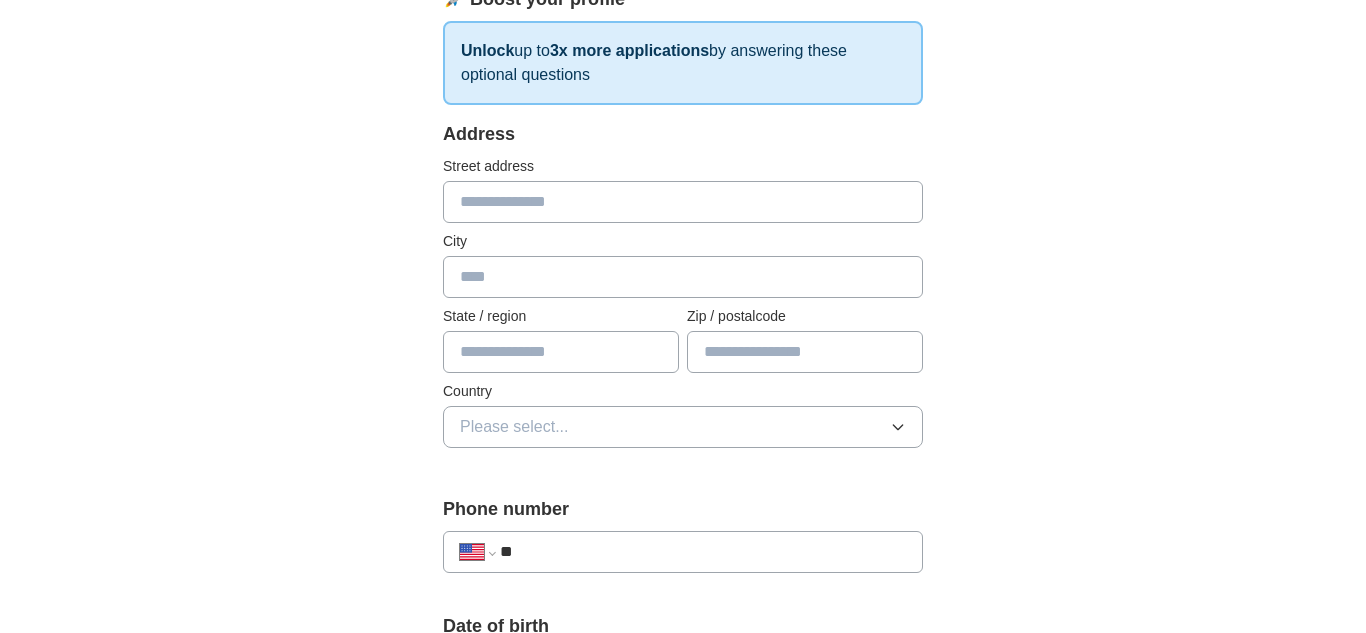 click at bounding box center [683, 202] 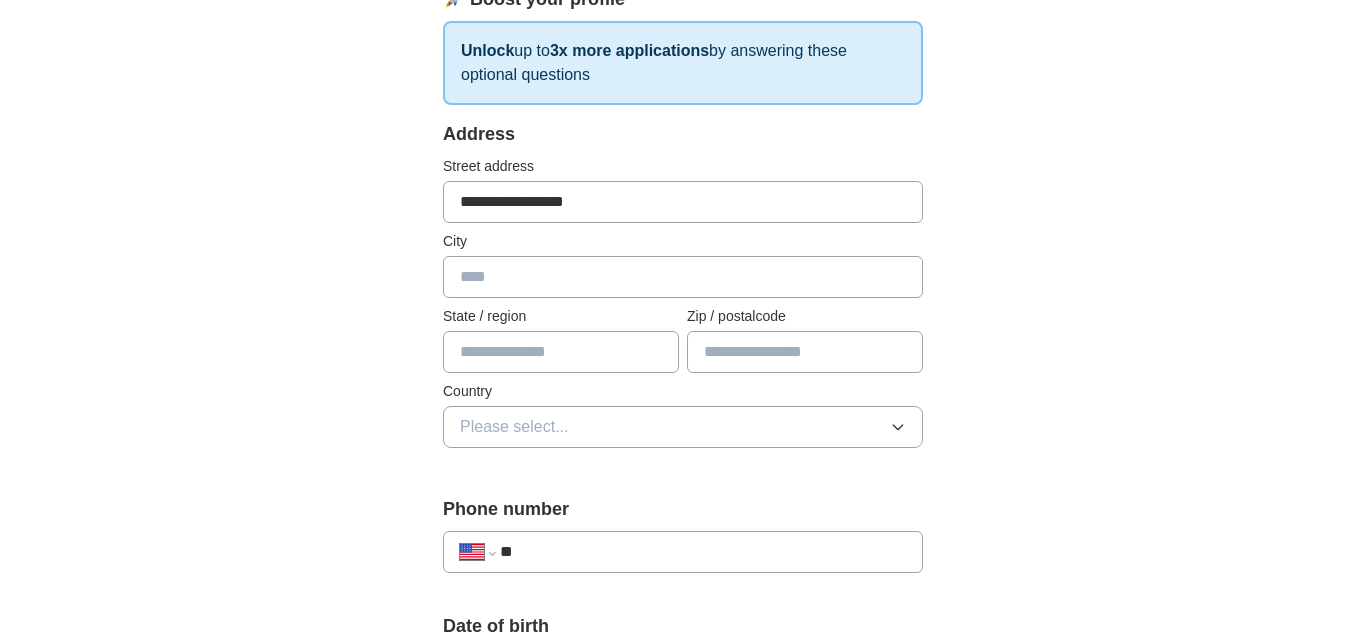 type on "********" 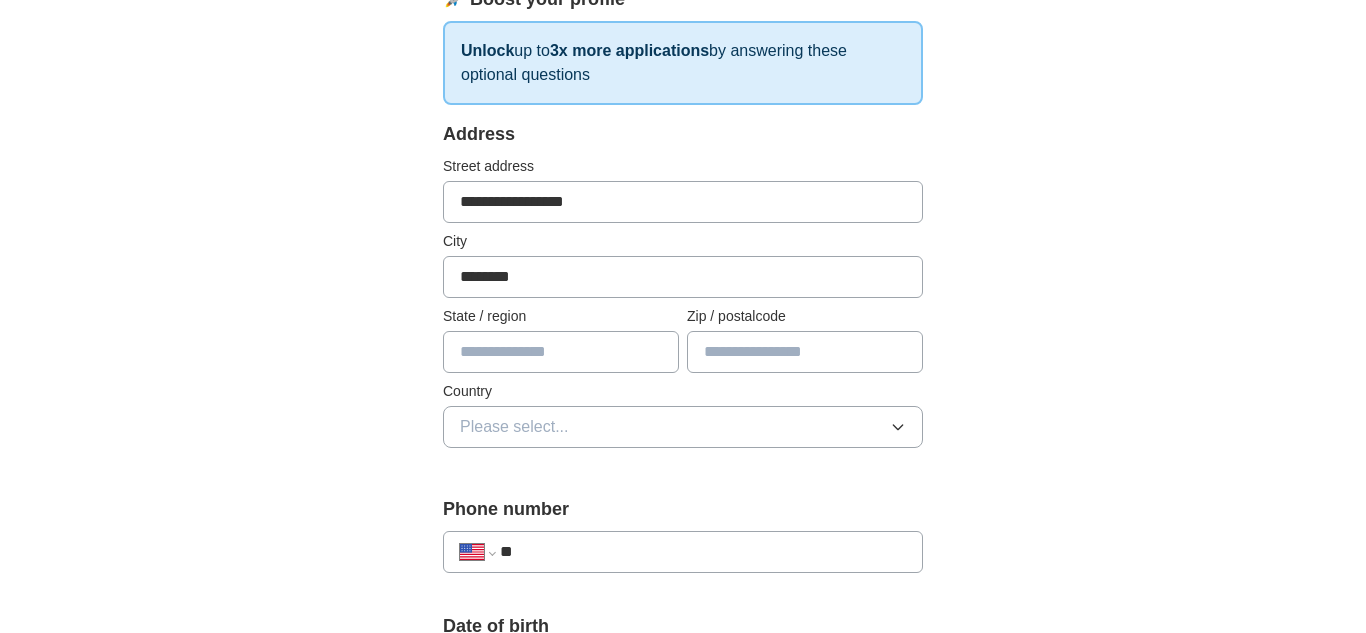 type on "**" 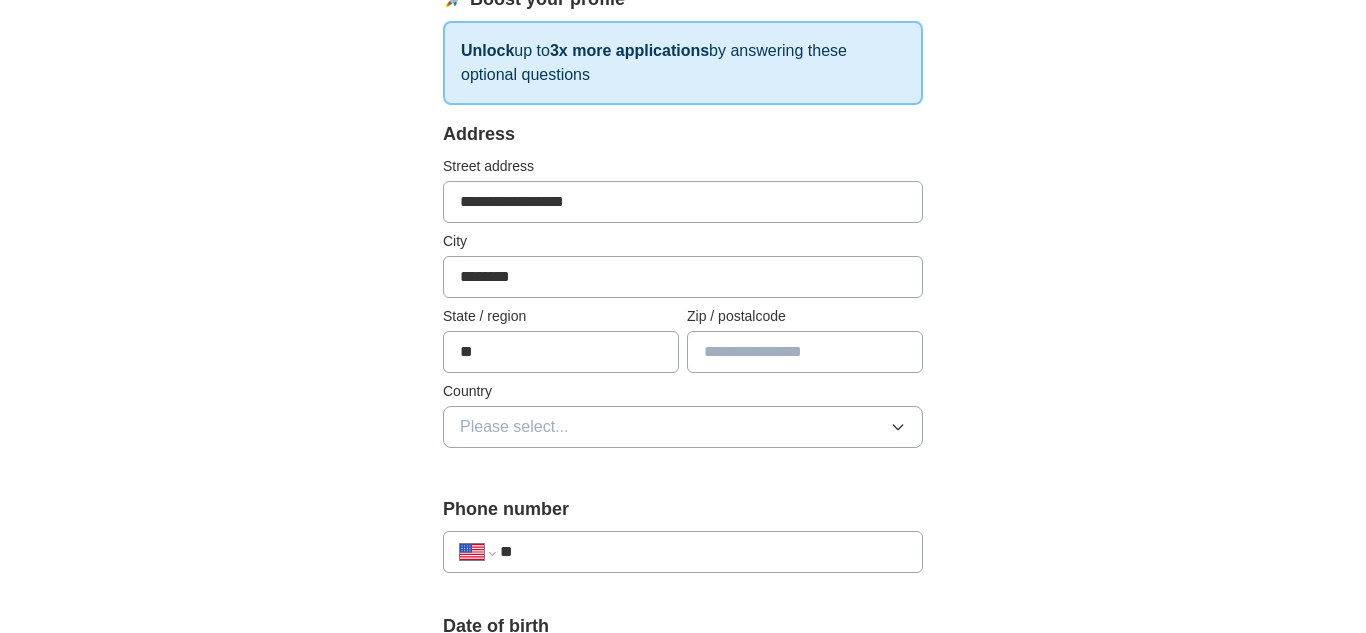 type on "*****" 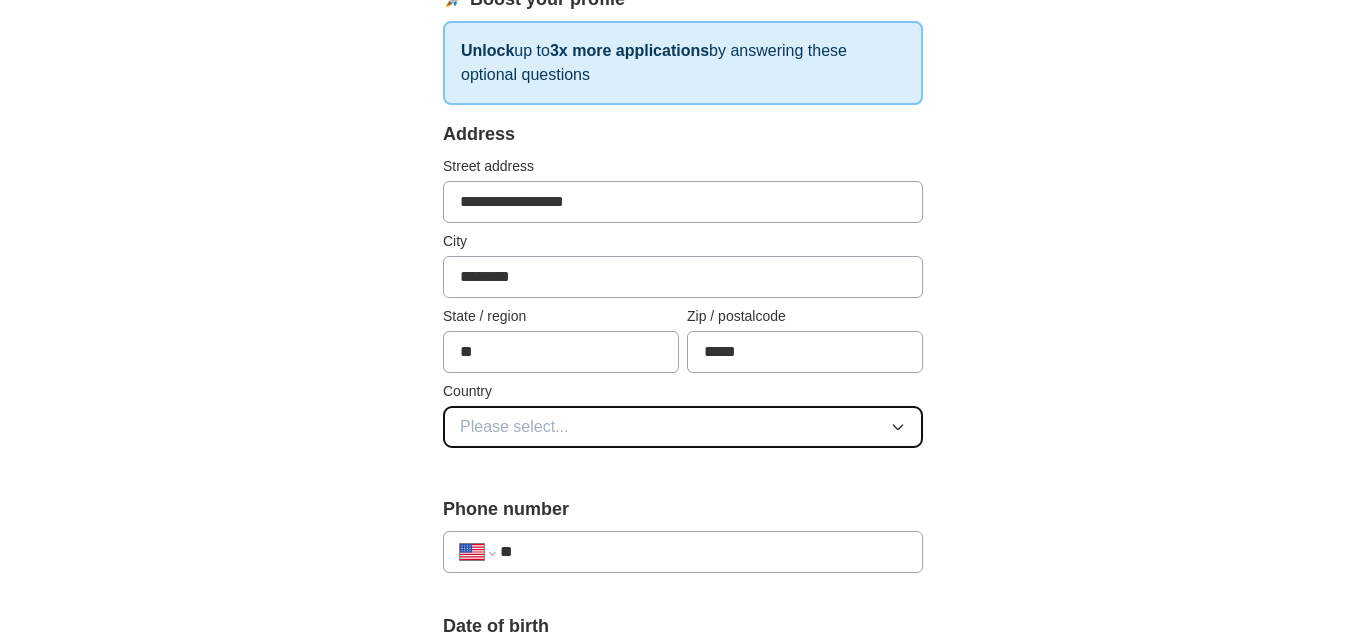click 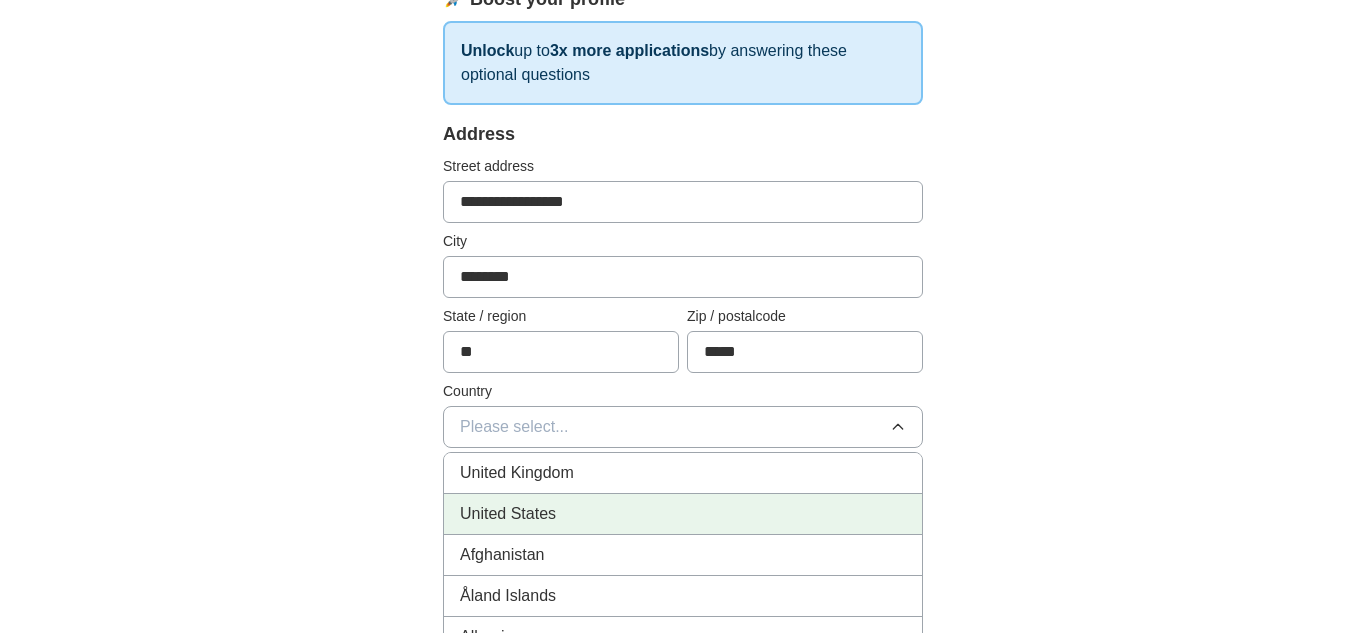 click on "United States" at bounding box center [683, 514] 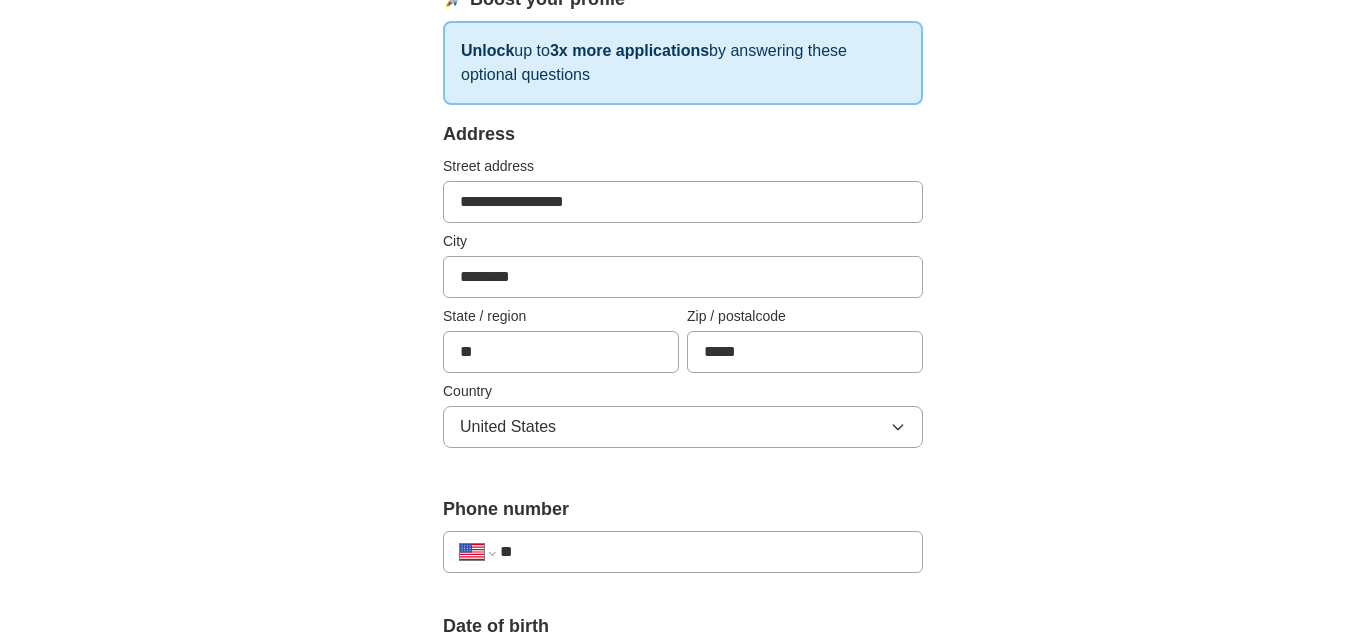 click on "**********" at bounding box center (683, 644) 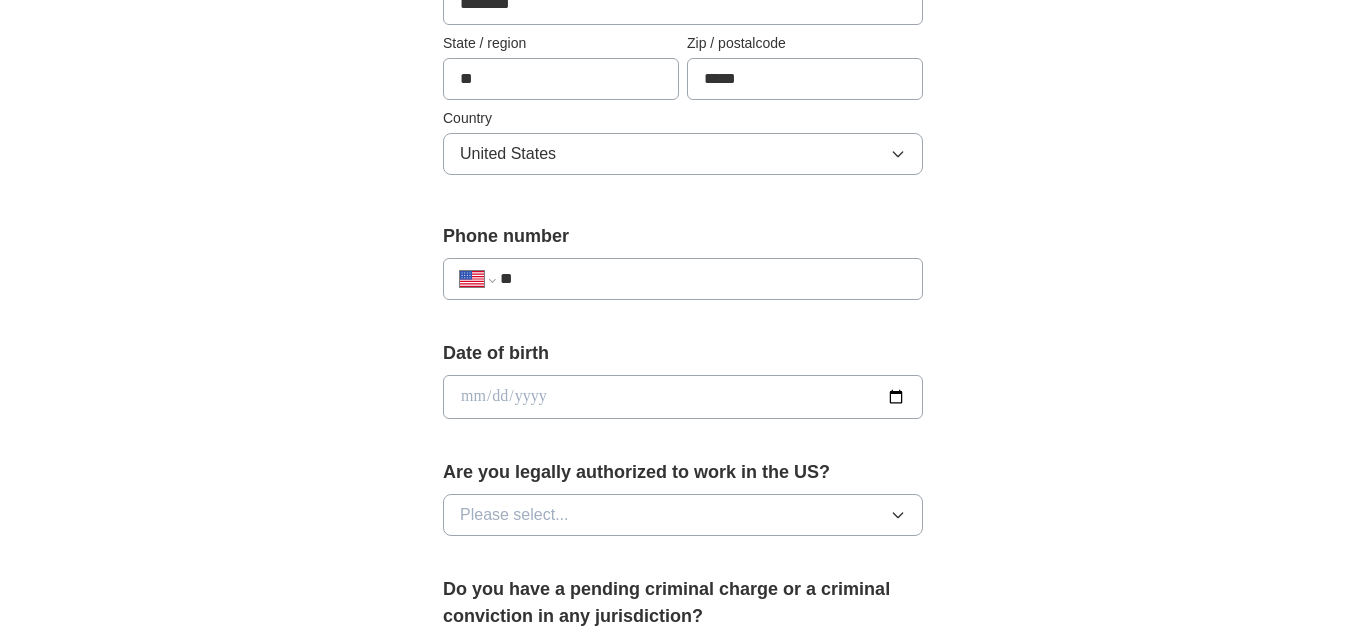 scroll, scrollTop: 583, scrollLeft: 0, axis: vertical 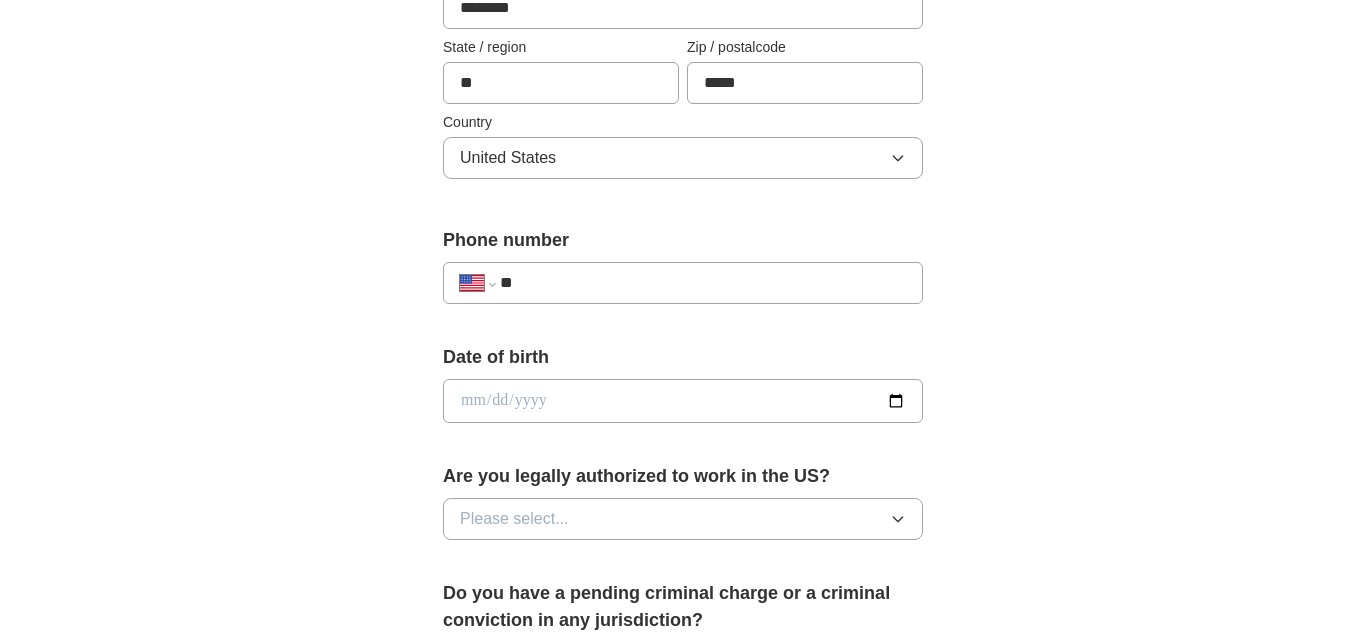 click on "**" at bounding box center [703, 283] 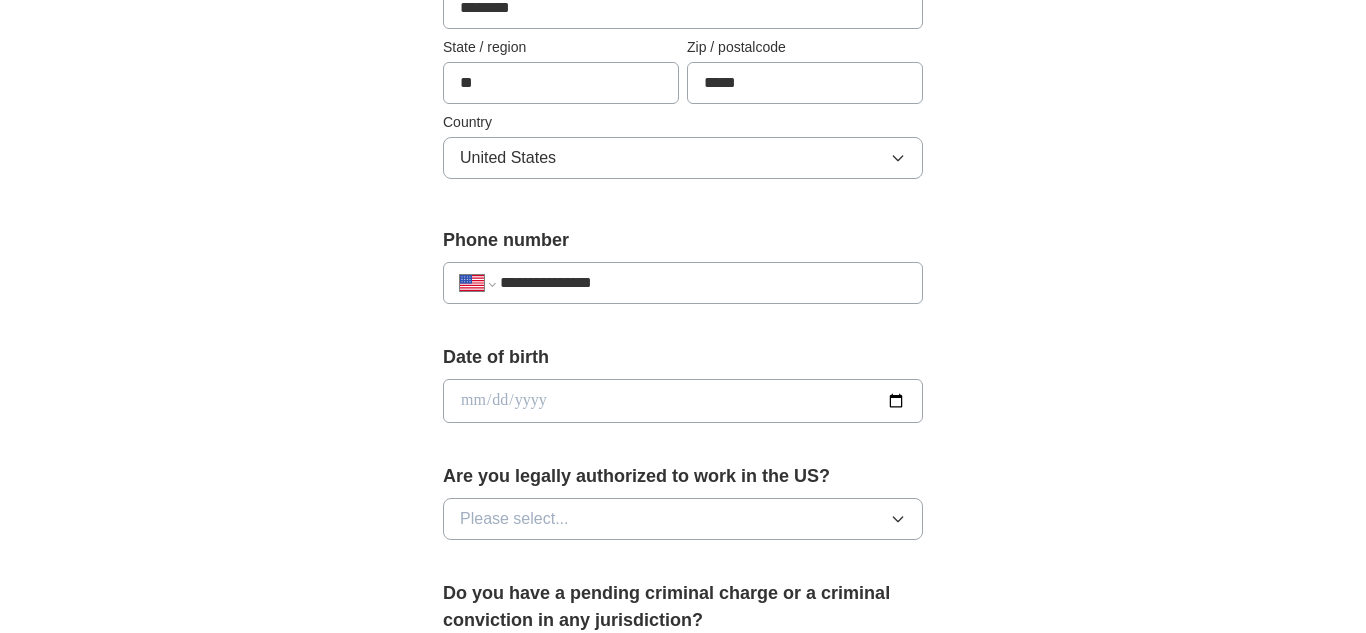 type on "**********" 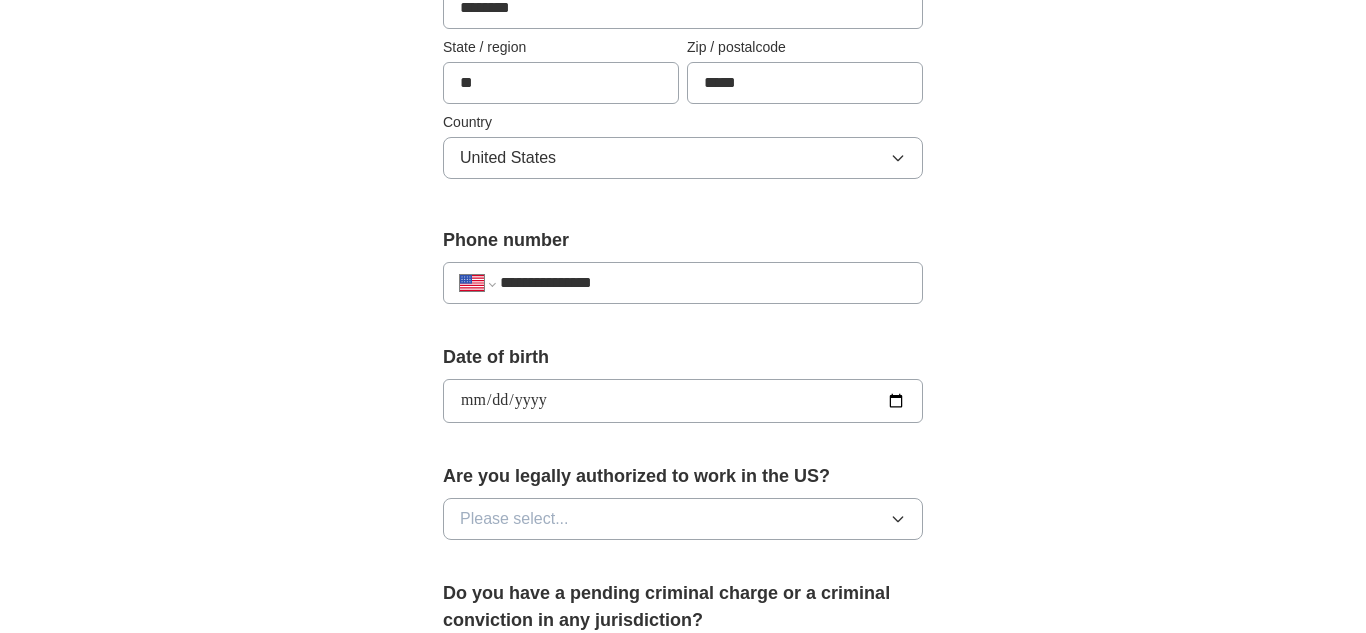 type on "**********" 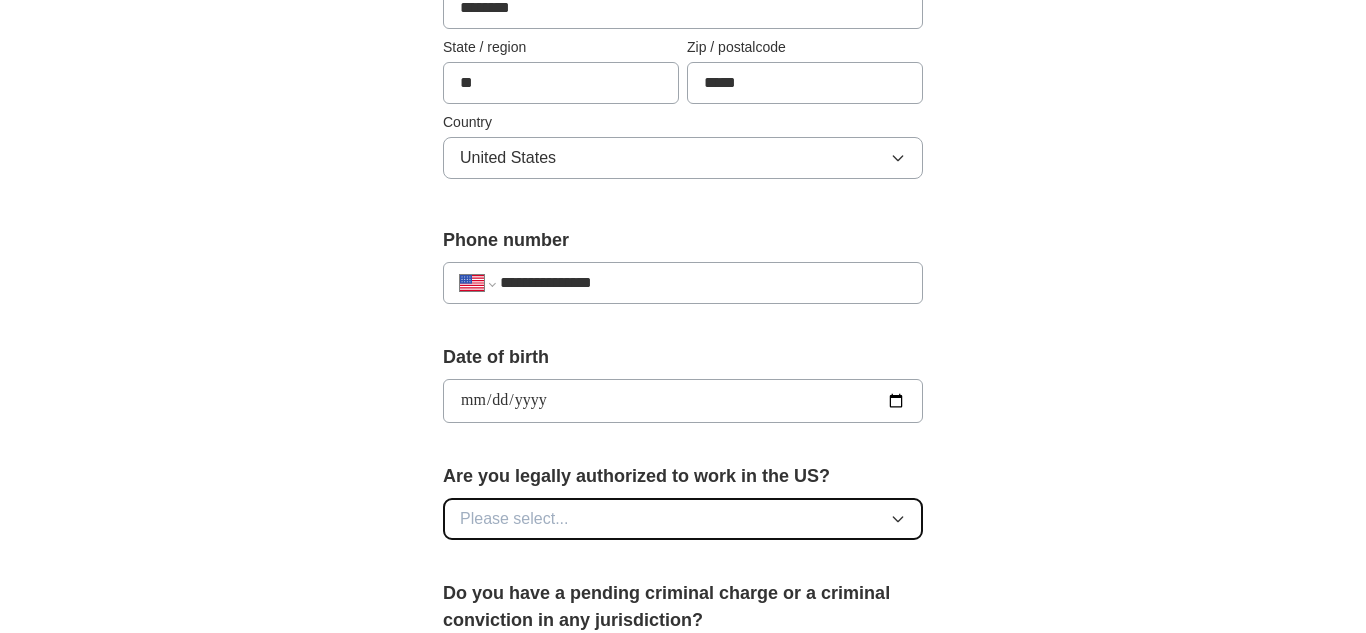 click 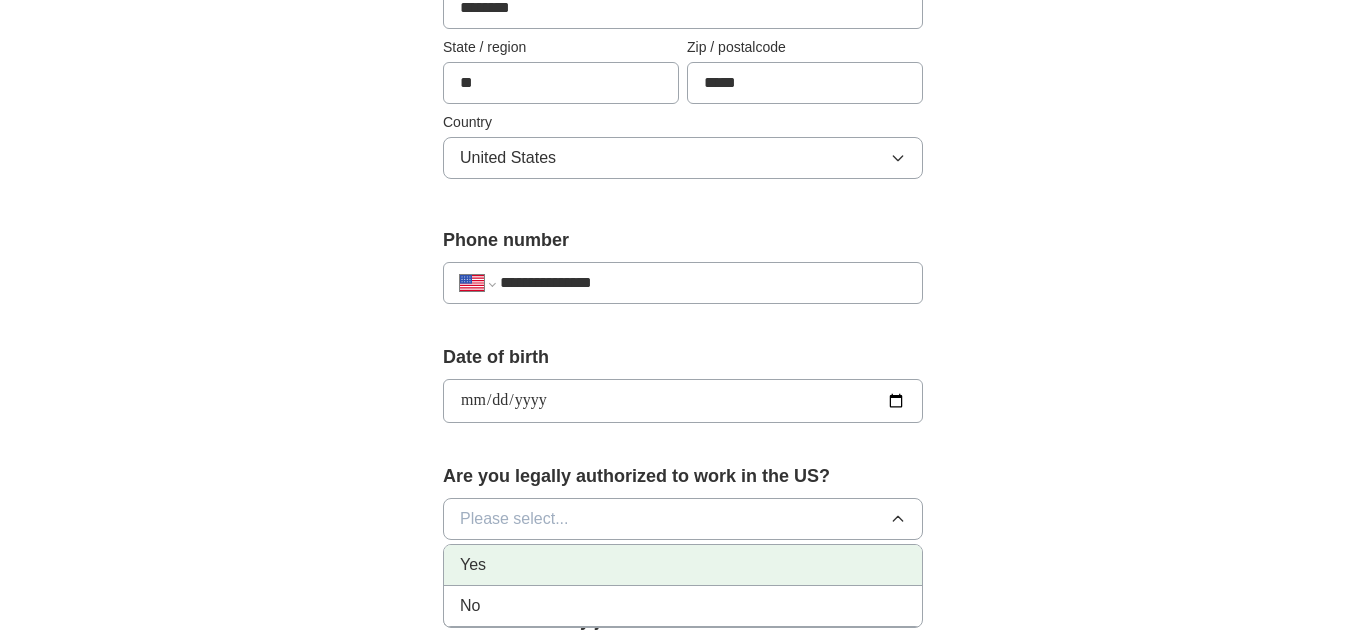 click on "Yes" at bounding box center (683, 565) 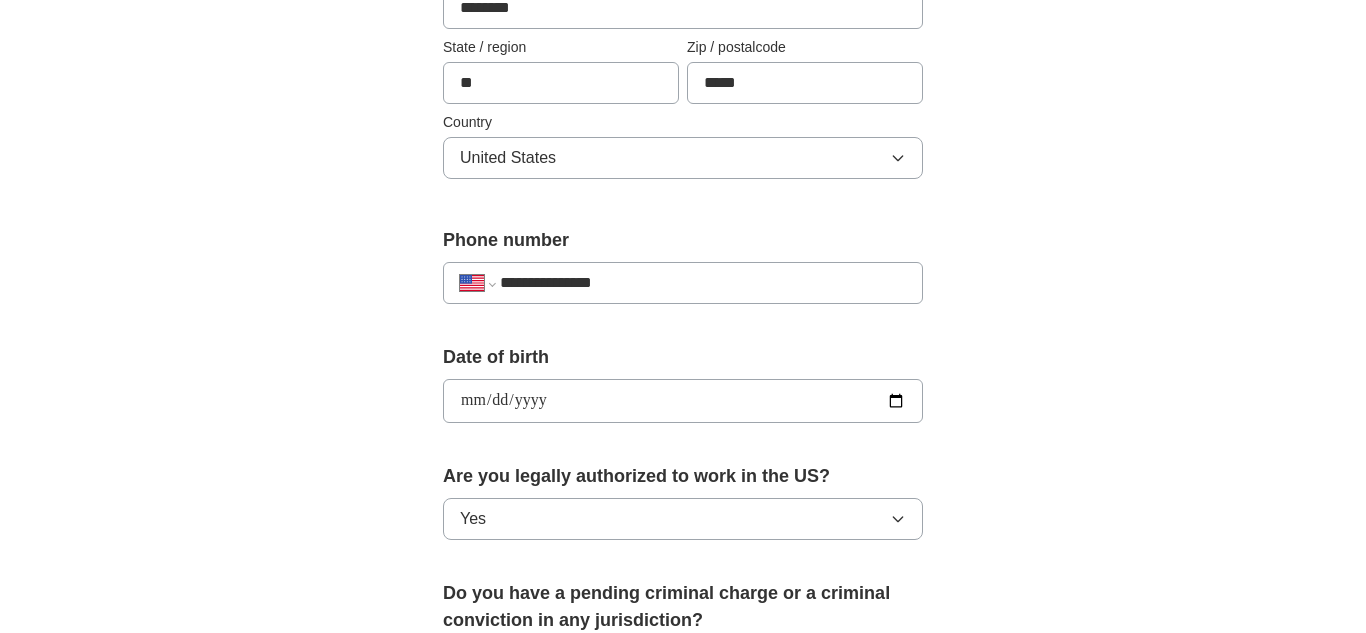 click on "**********" at bounding box center [683, 375] 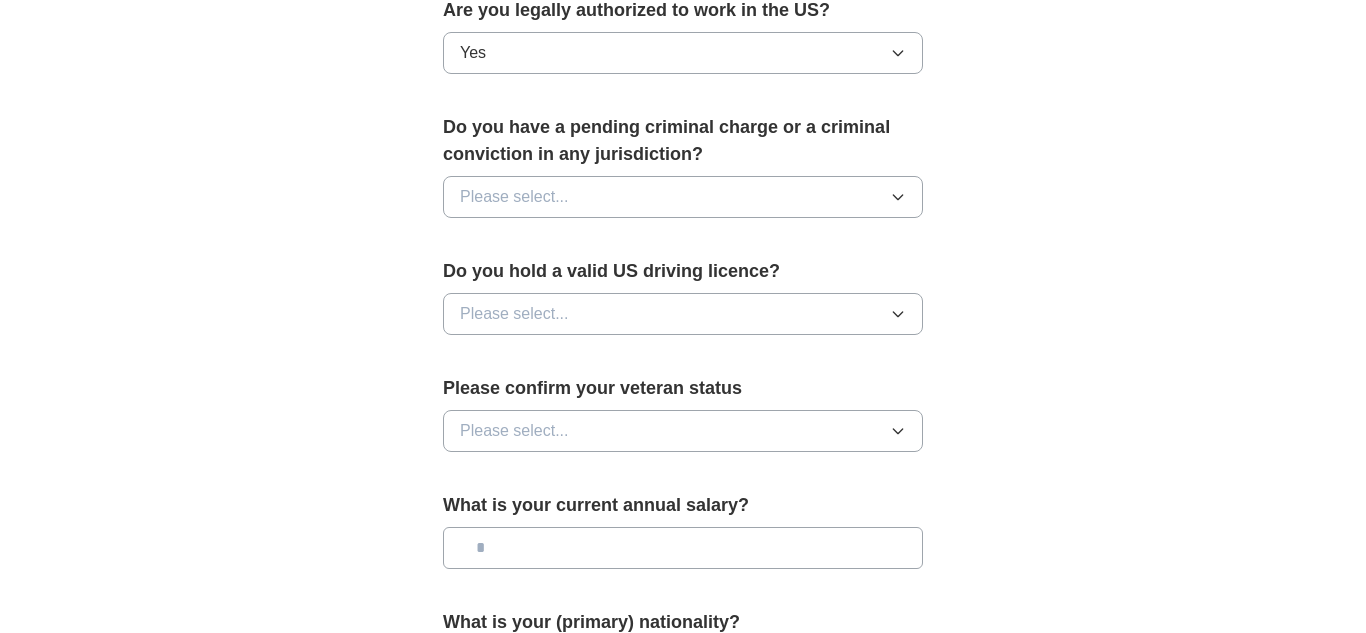 scroll, scrollTop: 1072, scrollLeft: 0, axis: vertical 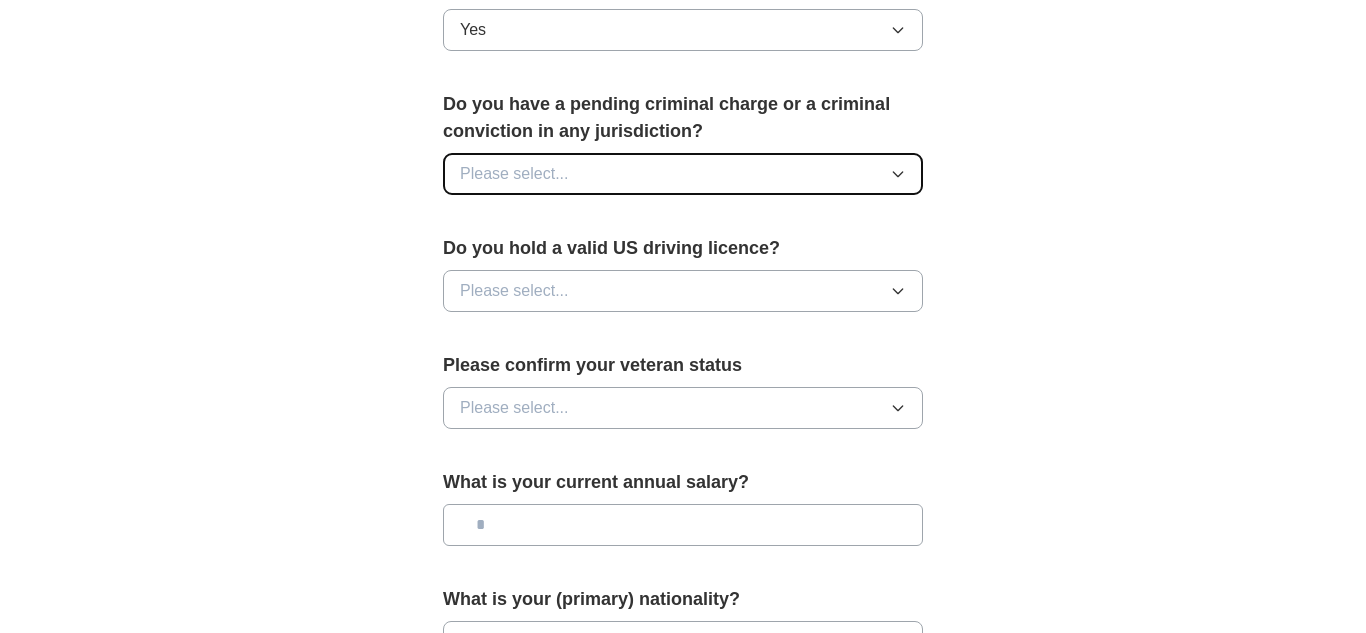 click 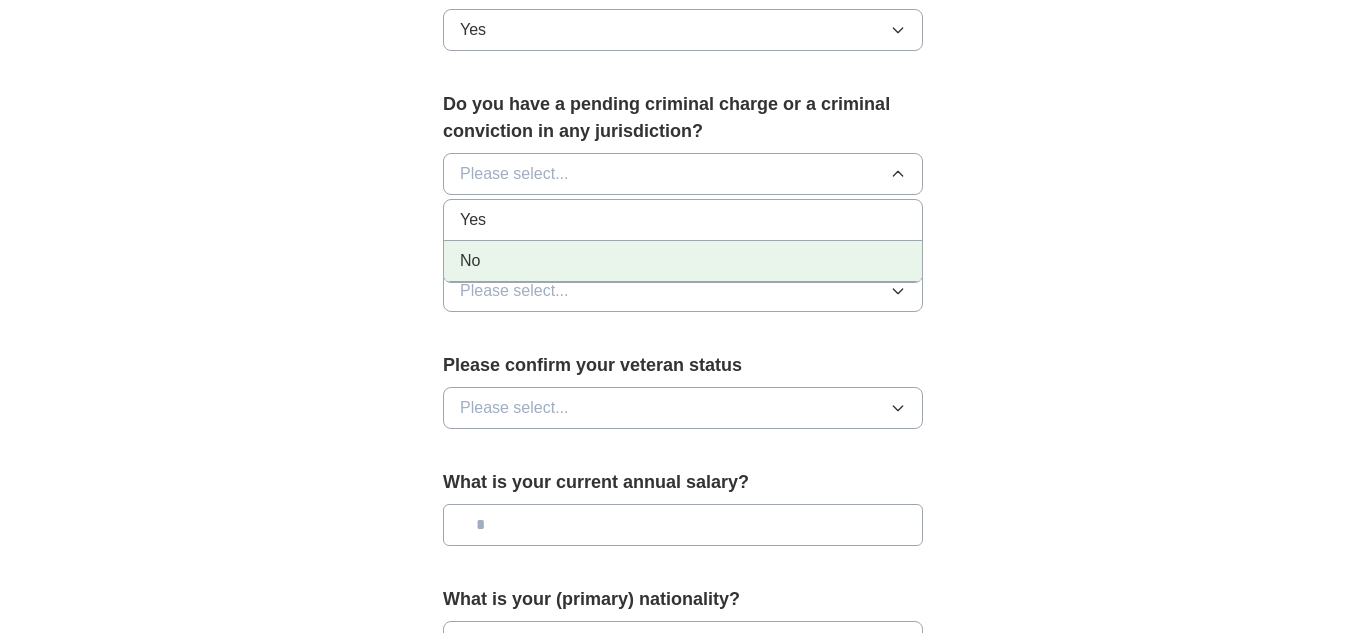 click on "No" at bounding box center [683, 261] 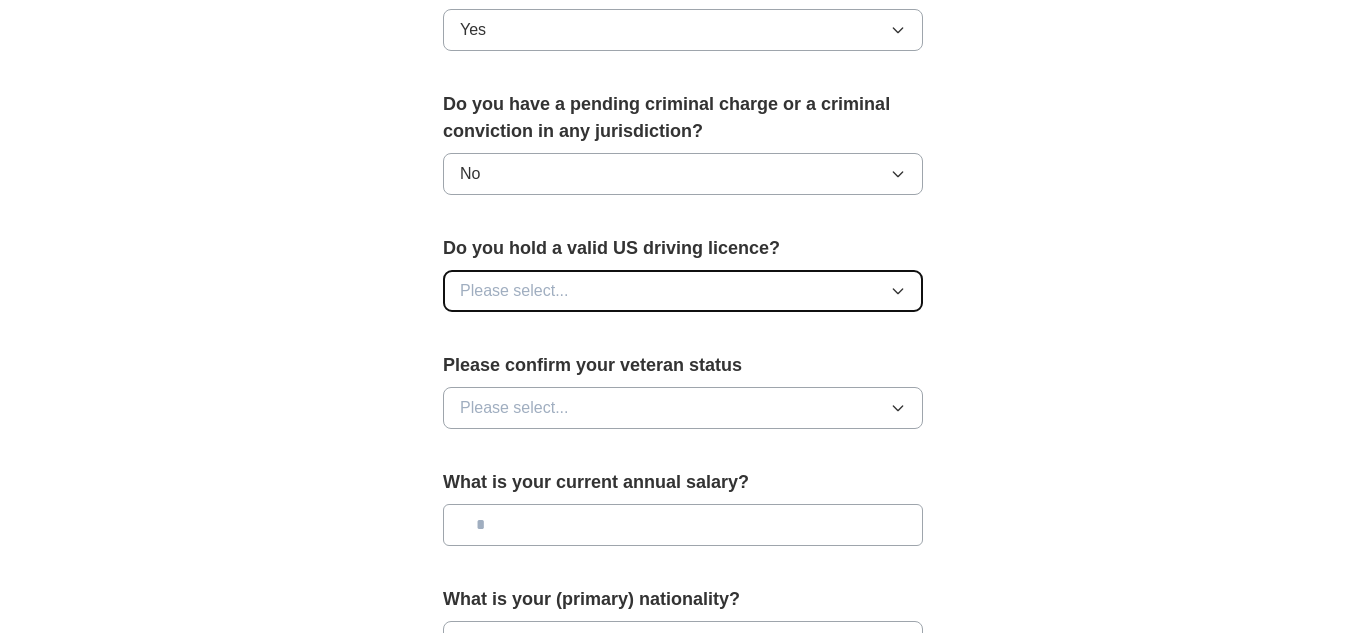 click 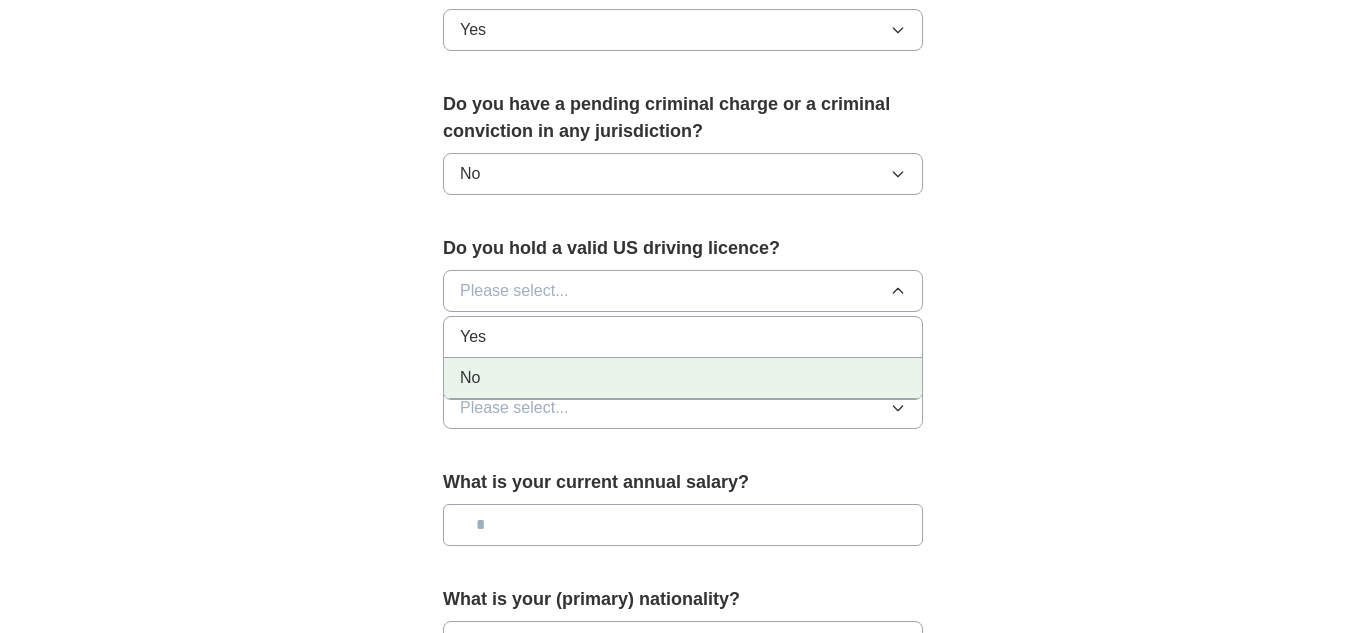 click on "No" at bounding box center (683, 378) 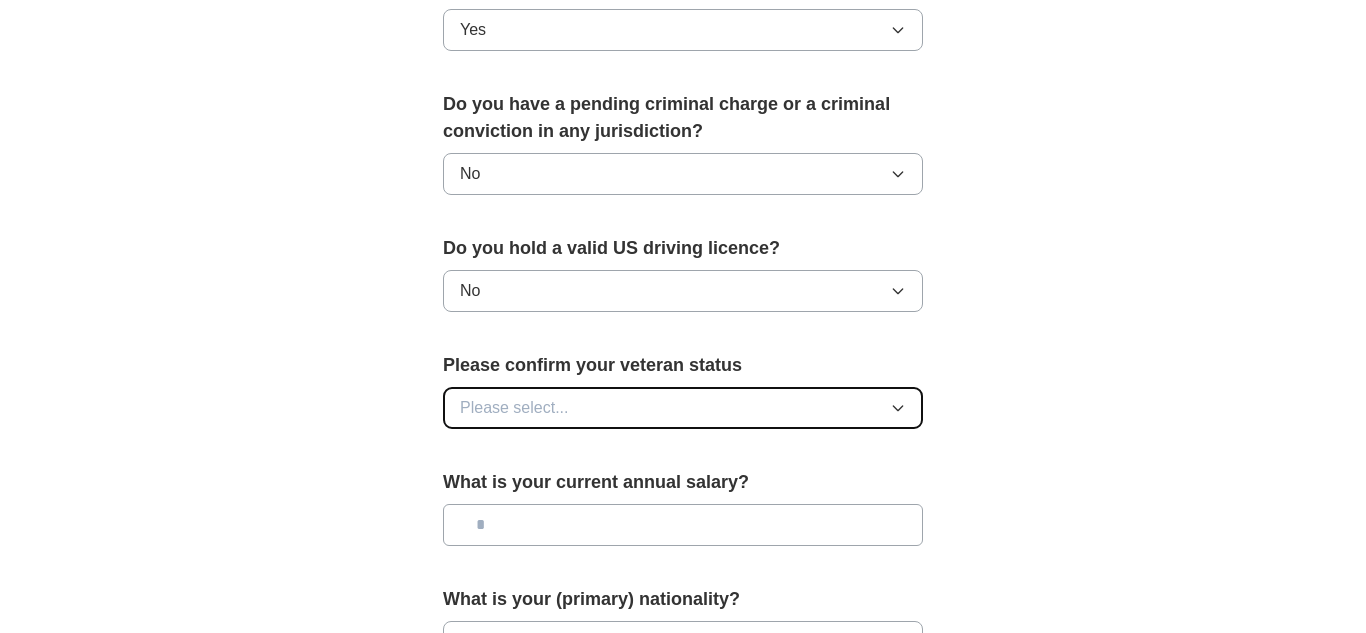 click 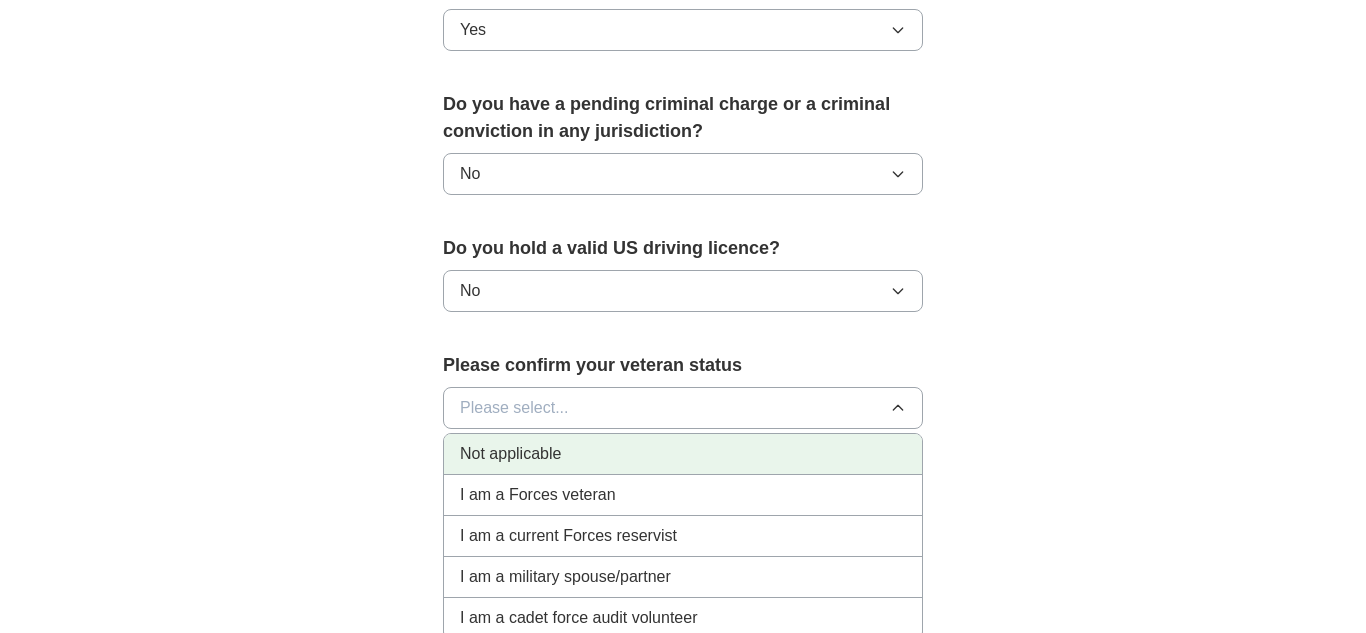 click on "Not applicable" at bounding box center [683, 454] 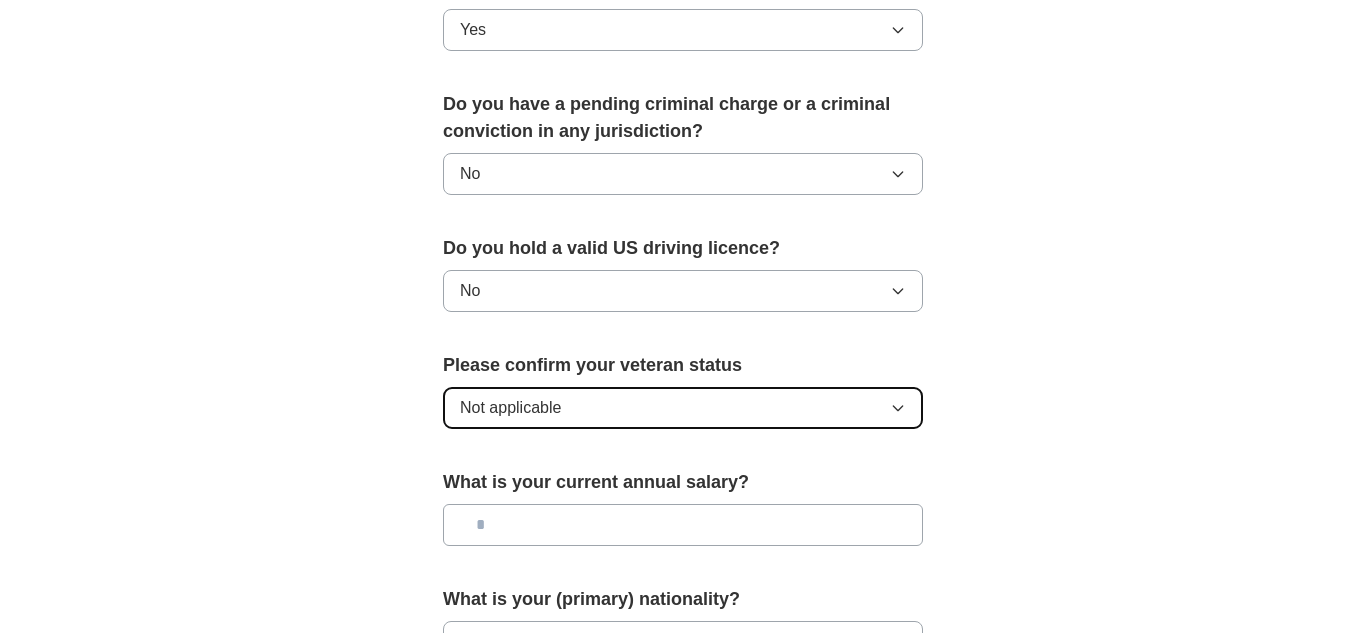 click 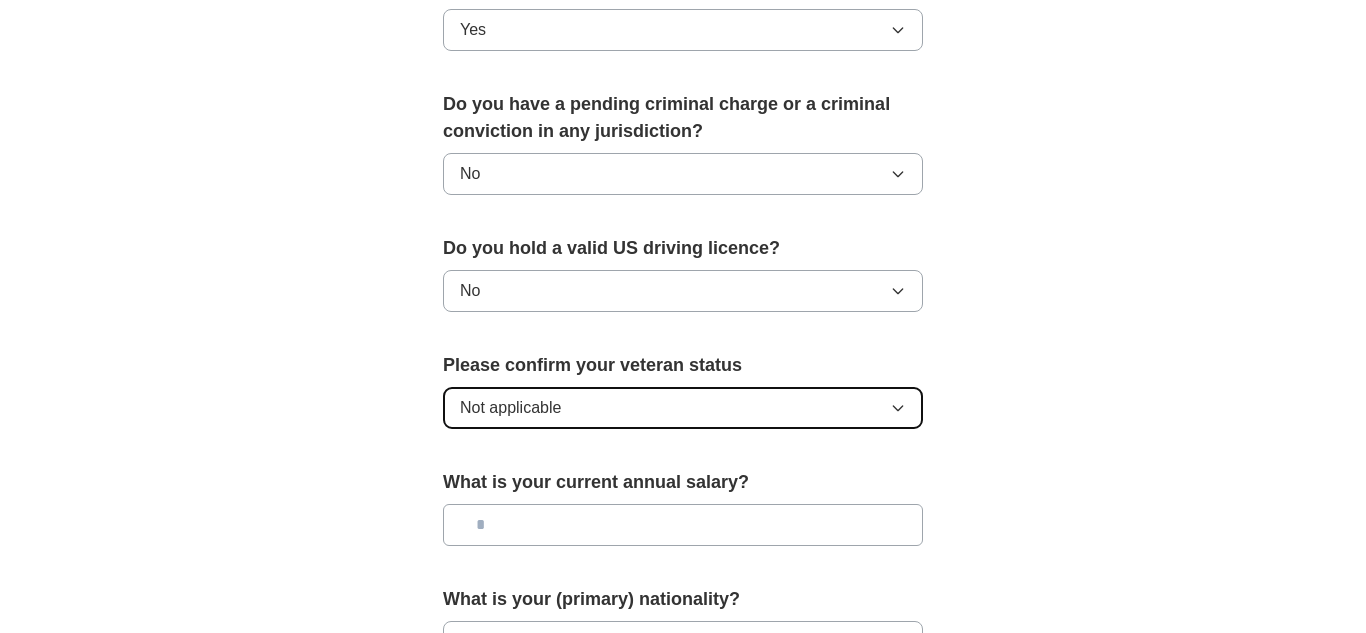 scroll, scrollTop: 1119, scrollLeft: 0, axis: vertical 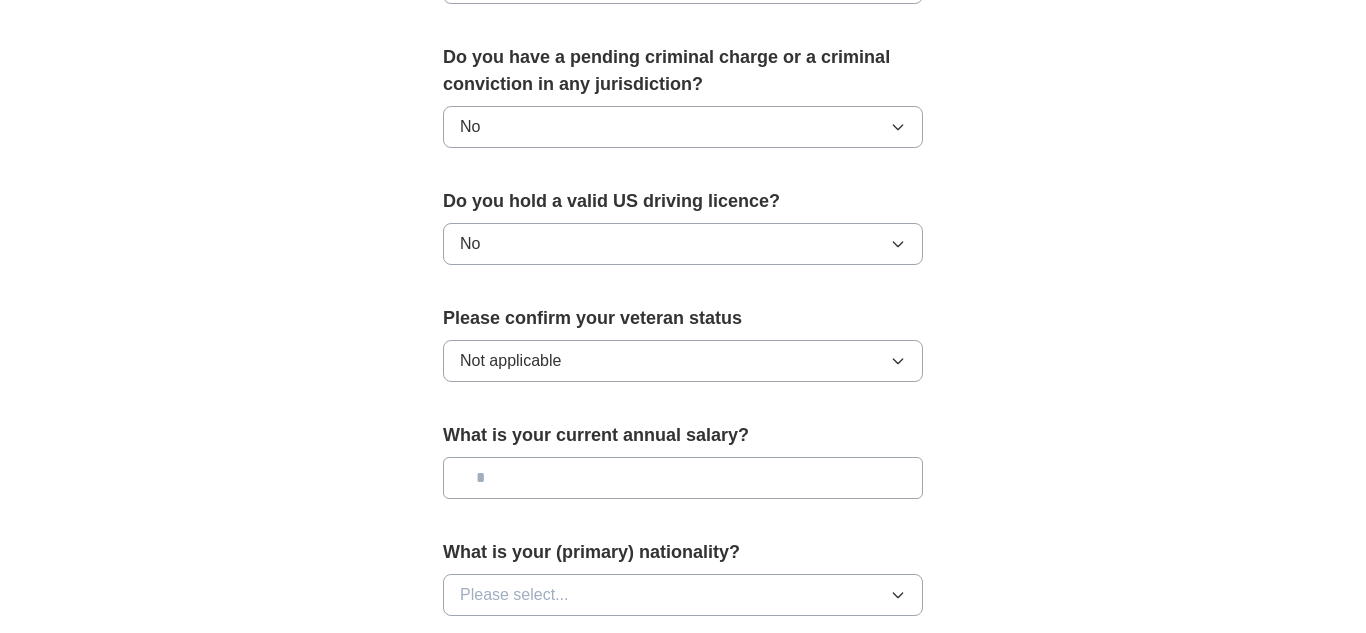 click at bounding box center [683, 478] 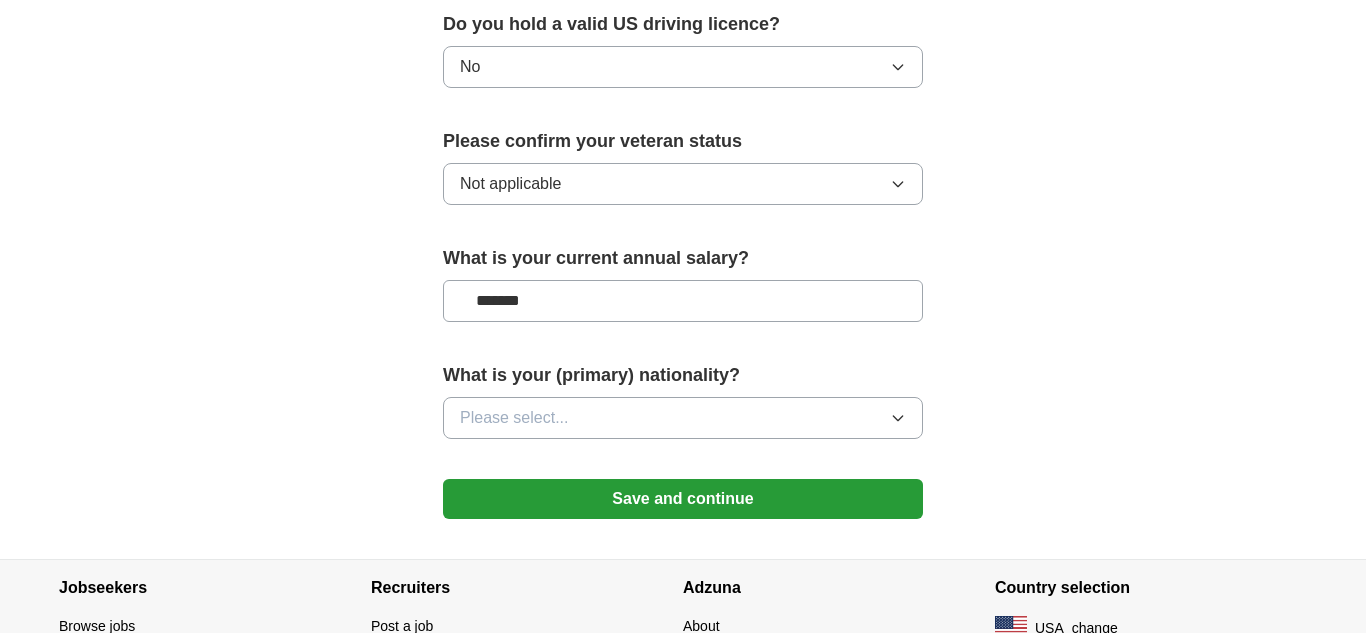 scroll, scrollTop: 1384, scrollLeft: 0, axis: vertical 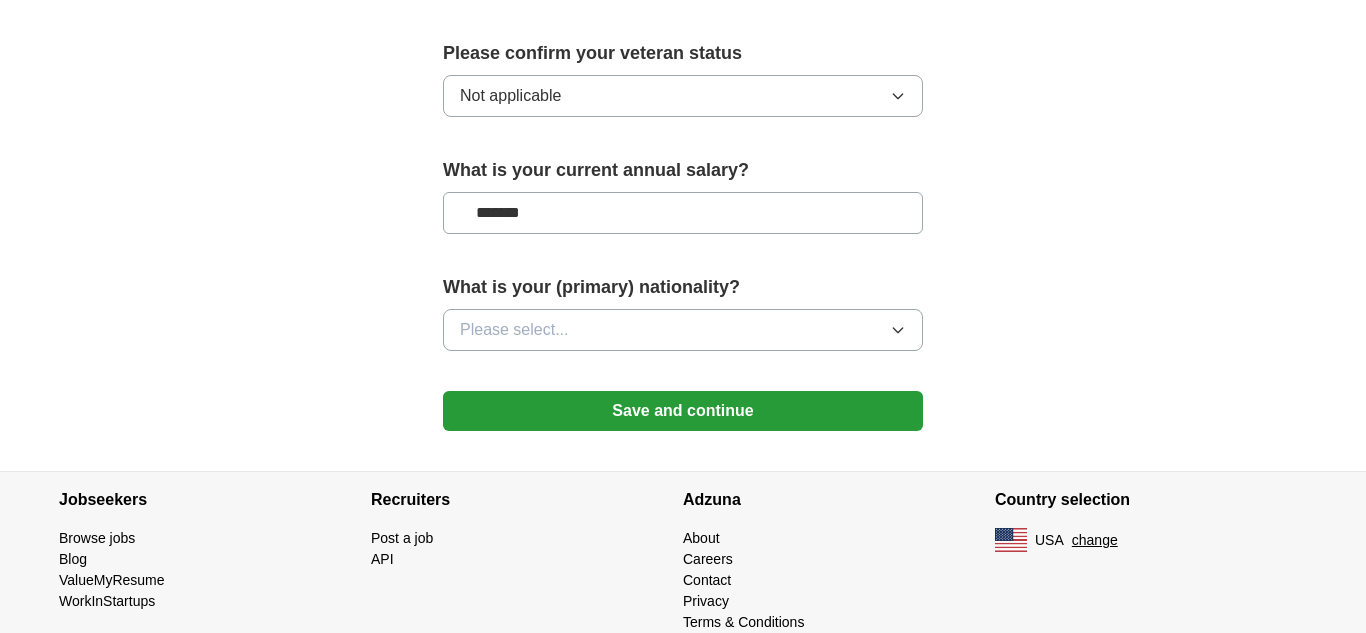 type on "*******" 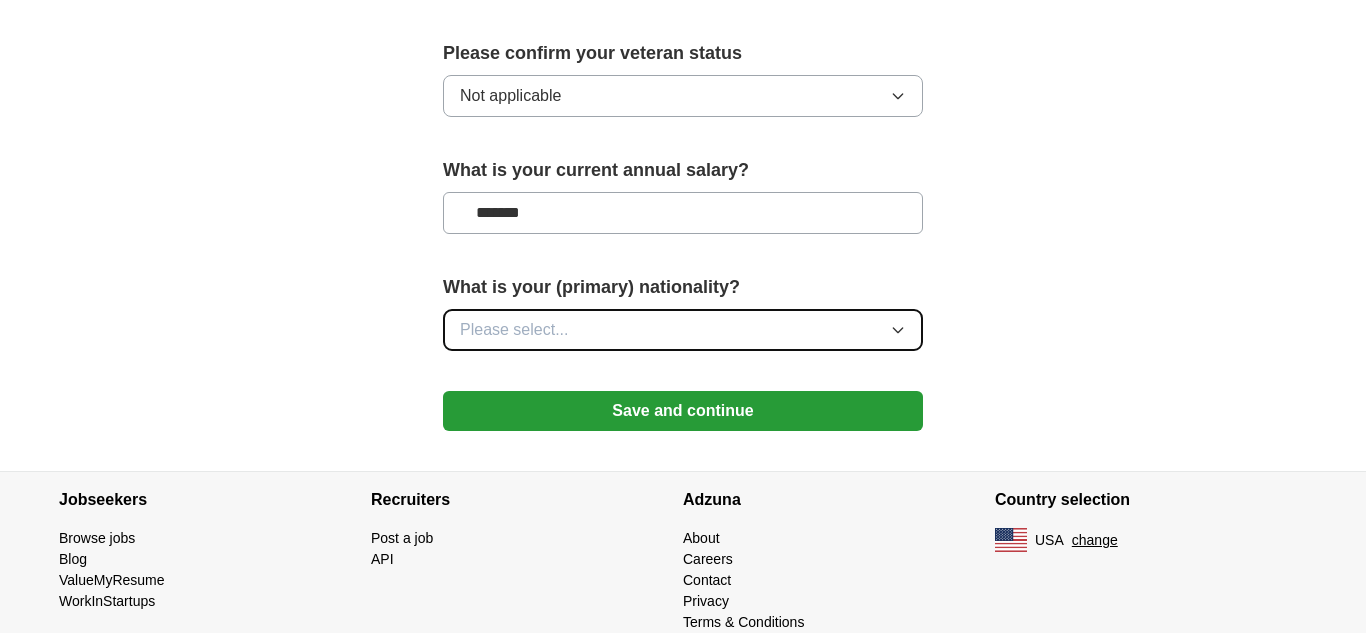 click 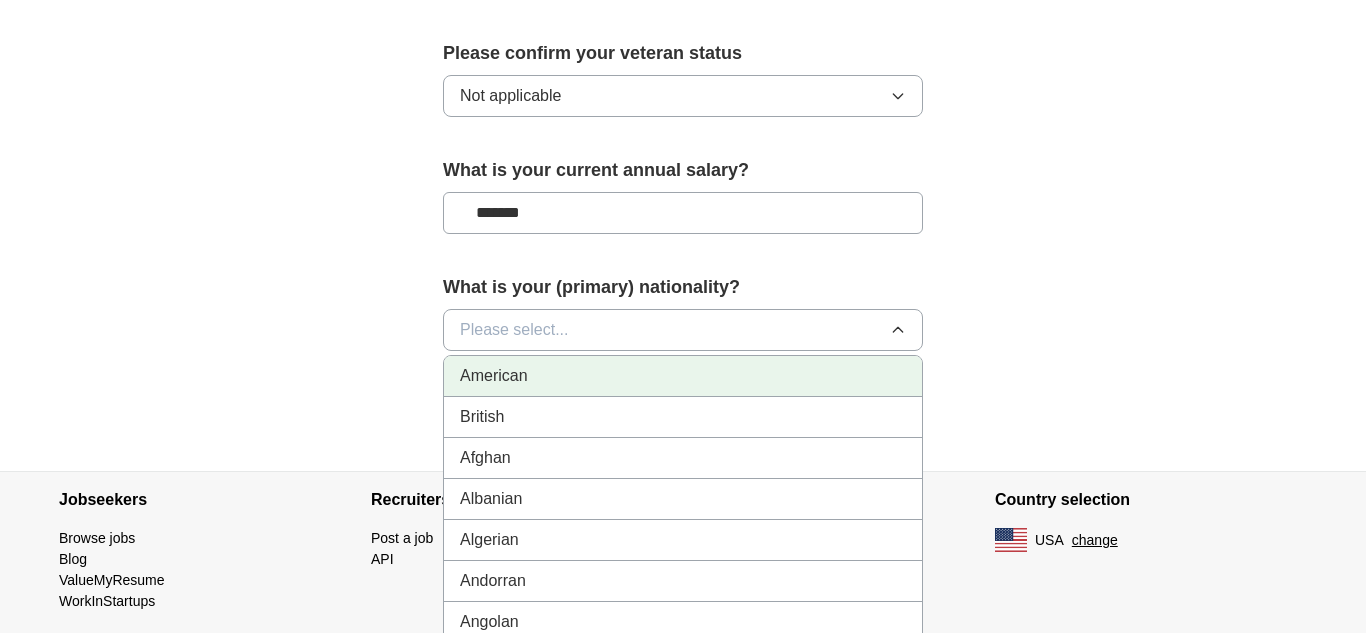 click on "American" at bounding box center [683, 376] 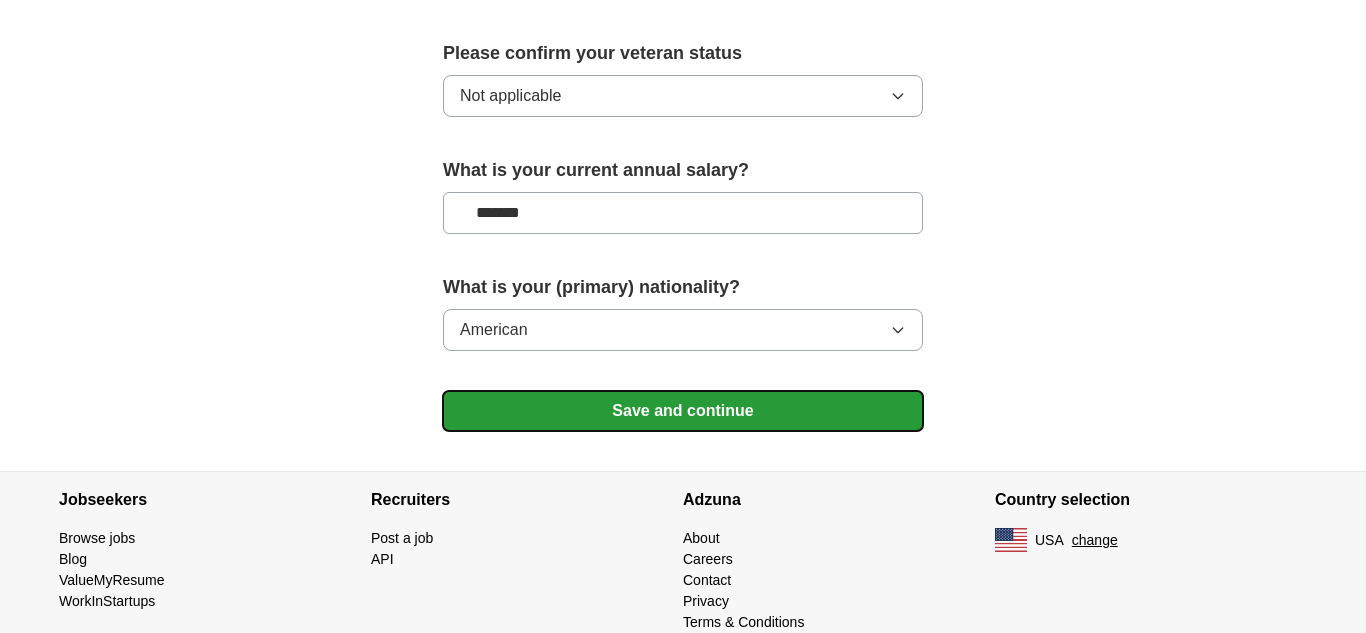 click on "Save and continue" at bounding box center [683, 411] 